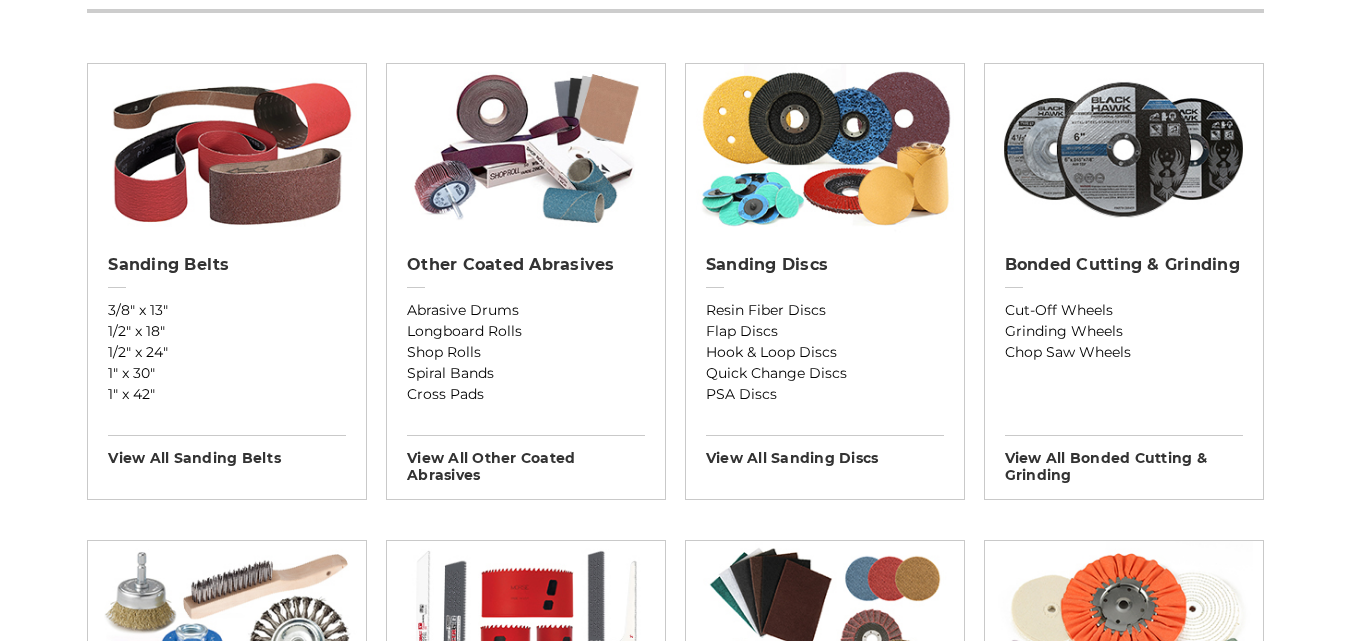 scroll, scrollTop: 700, scrollLeft: 0, axis: vertical 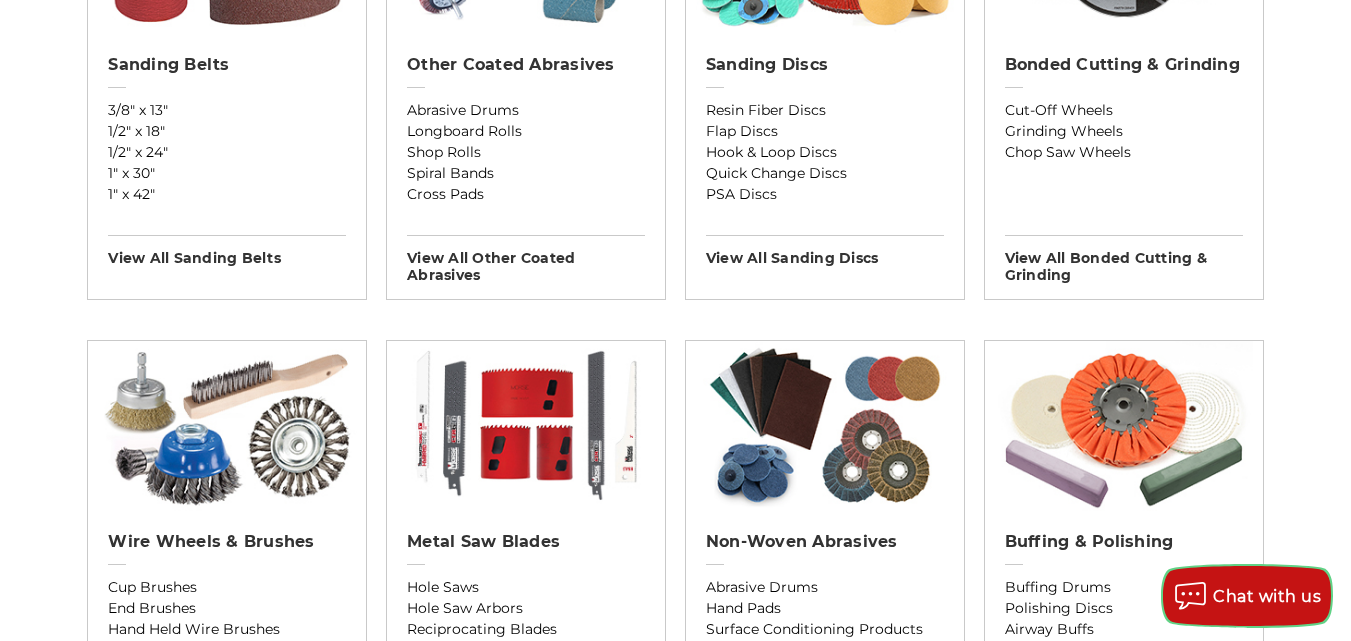 click on "Chat with us" at bounding box center (1247, 596) 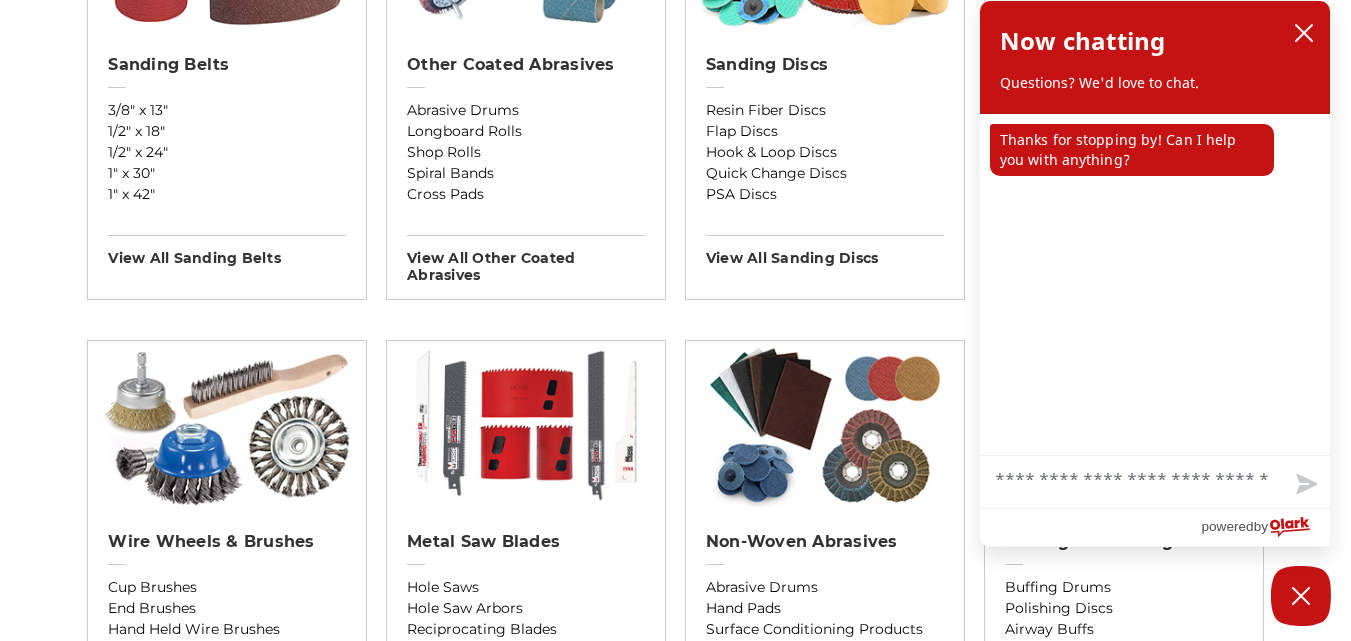 type on "*" 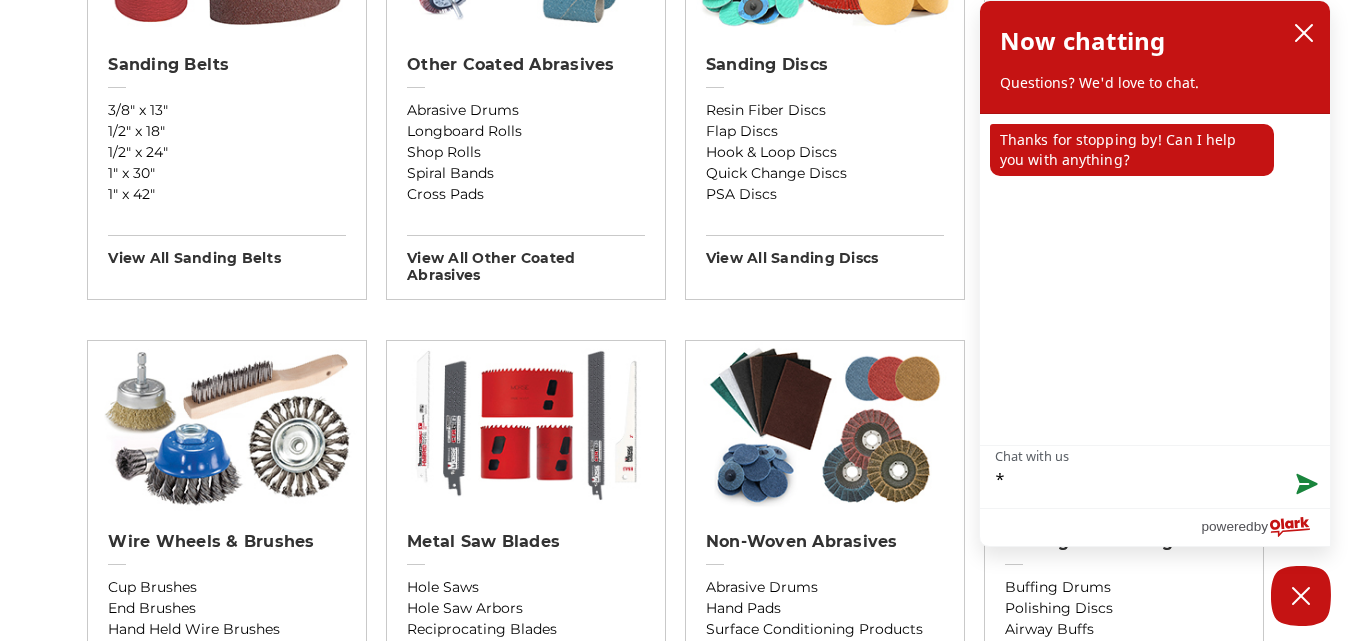 type on "**" 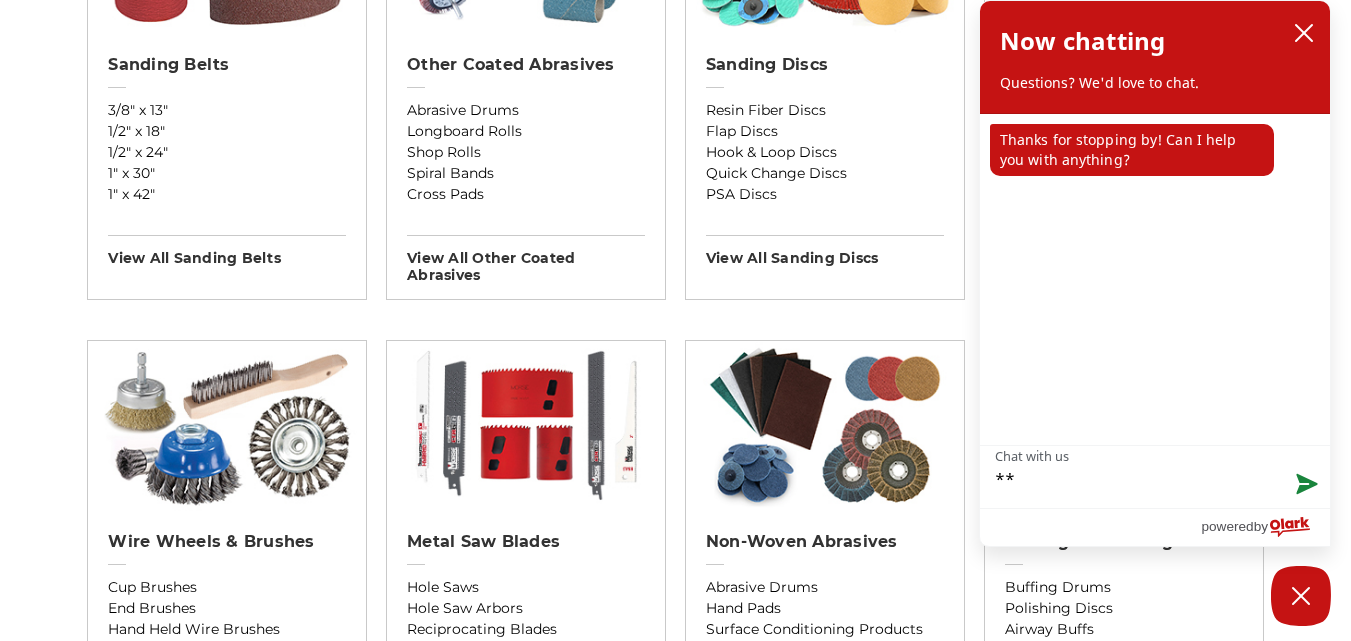 type on "**" 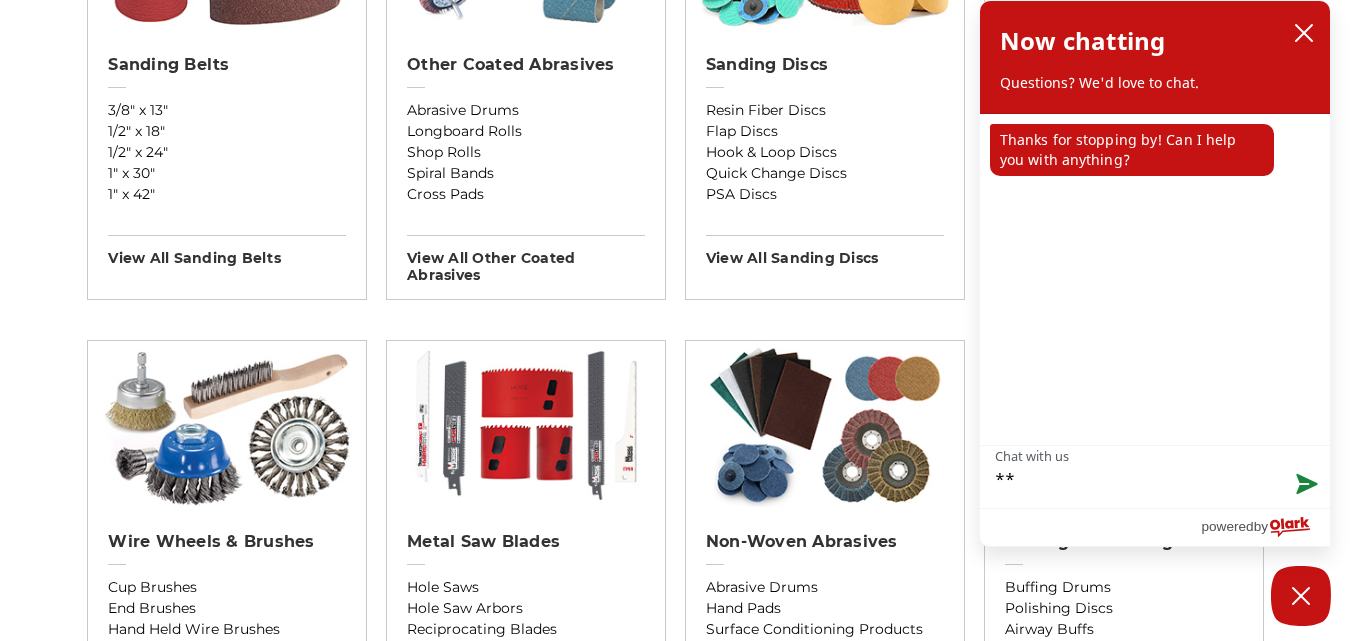 type on "****" 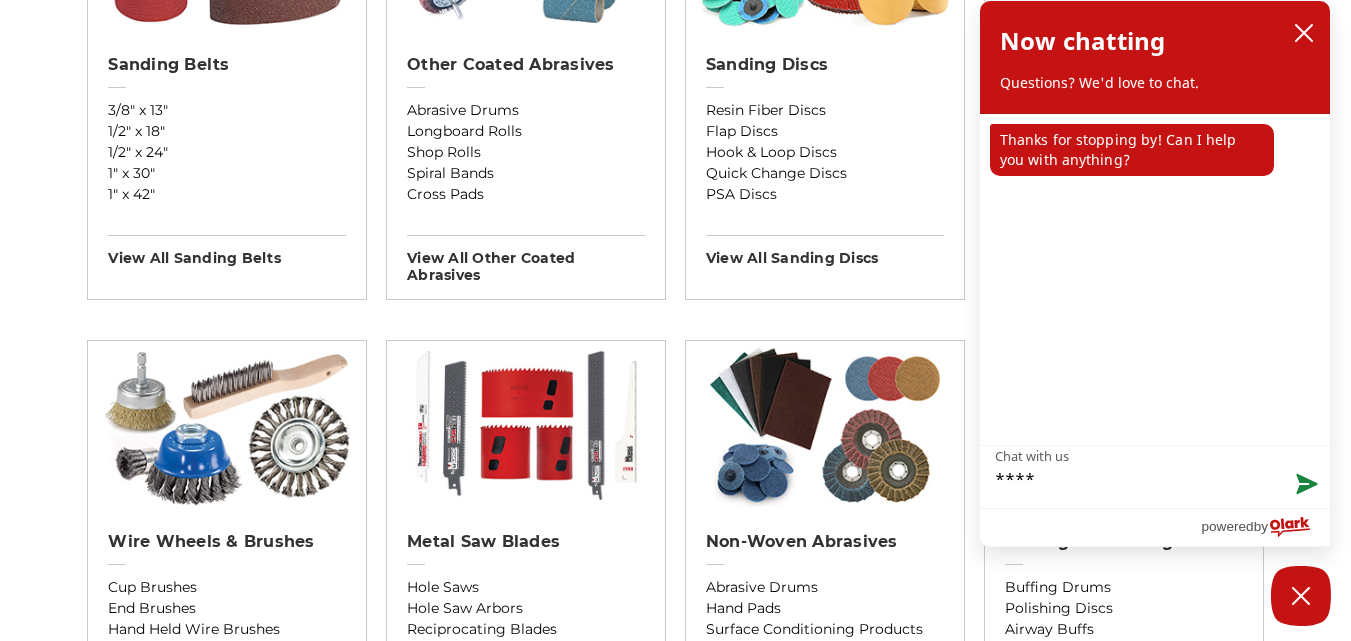 type on "*****" 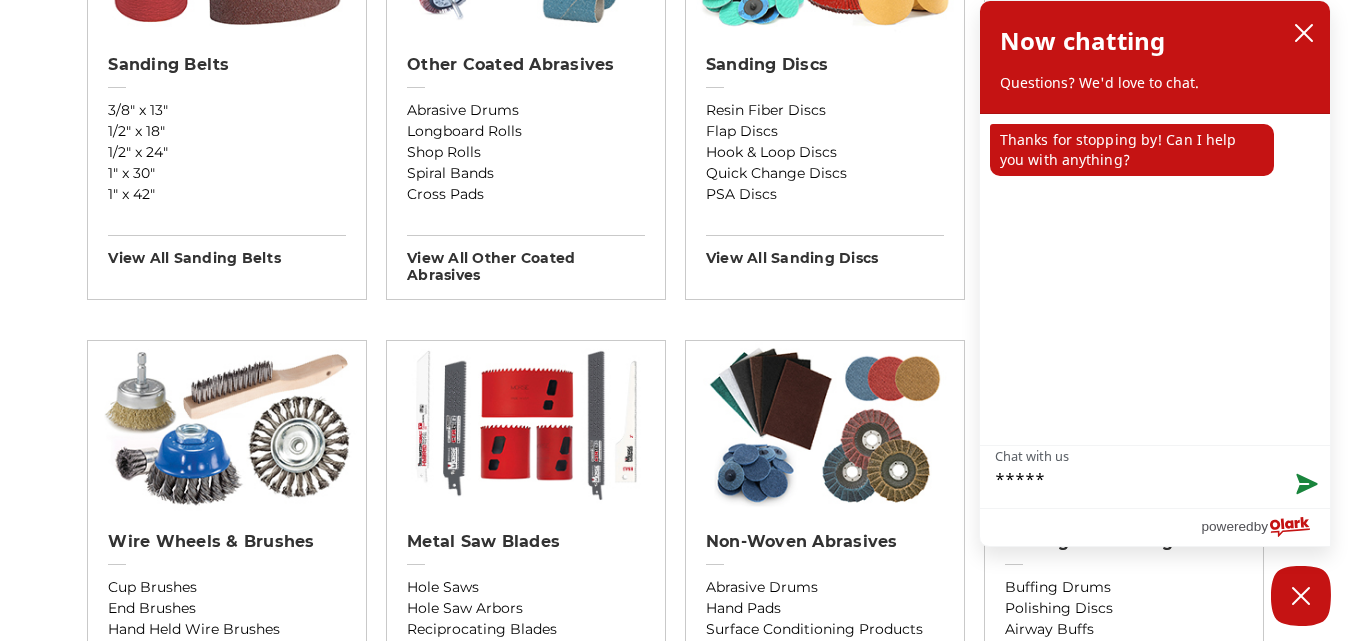 type on "******" 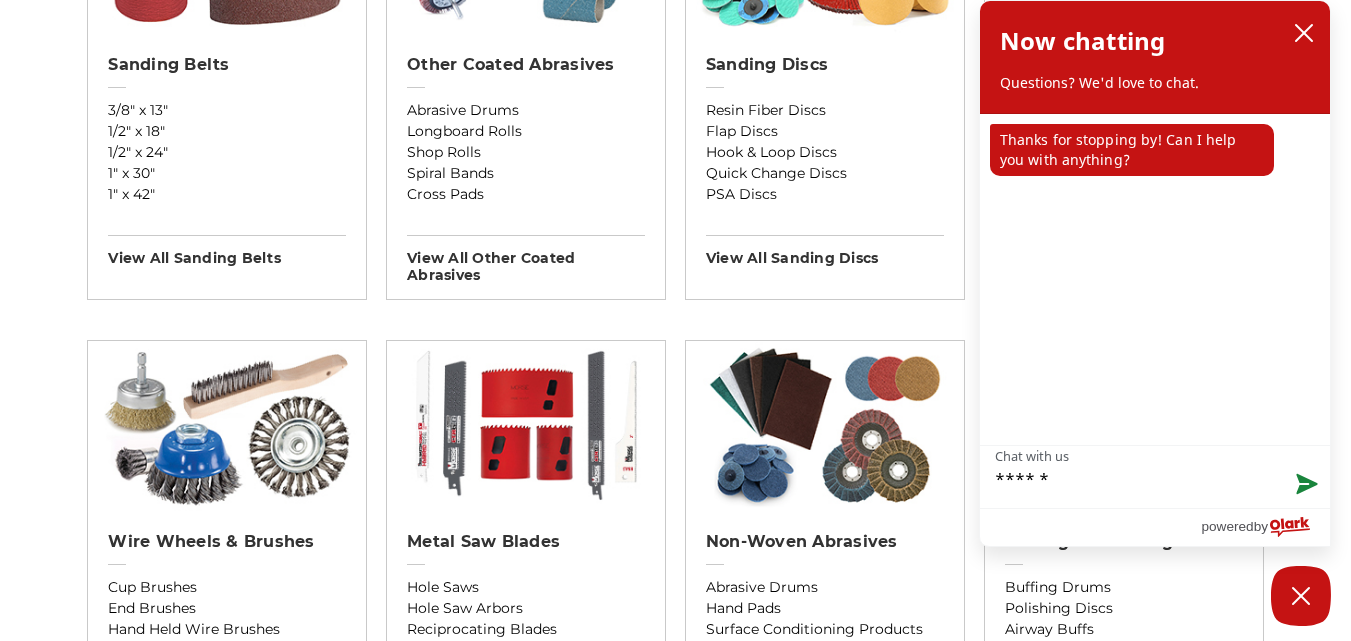 type on "*******" 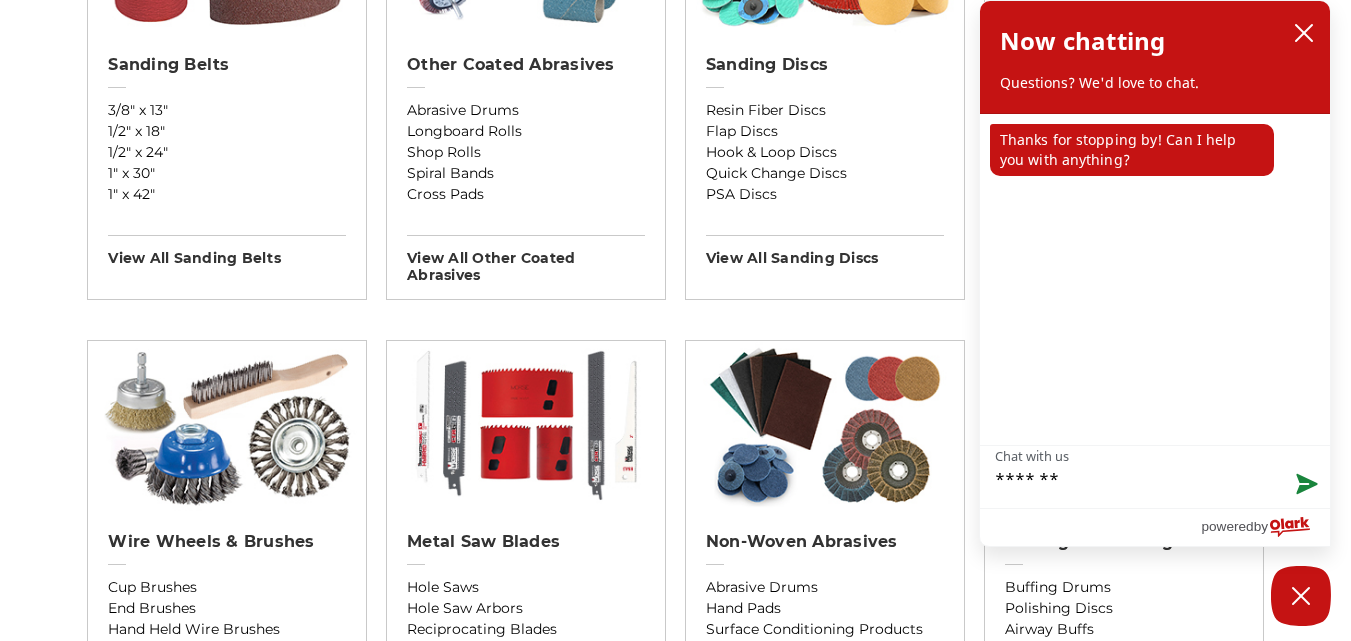 type on "********" 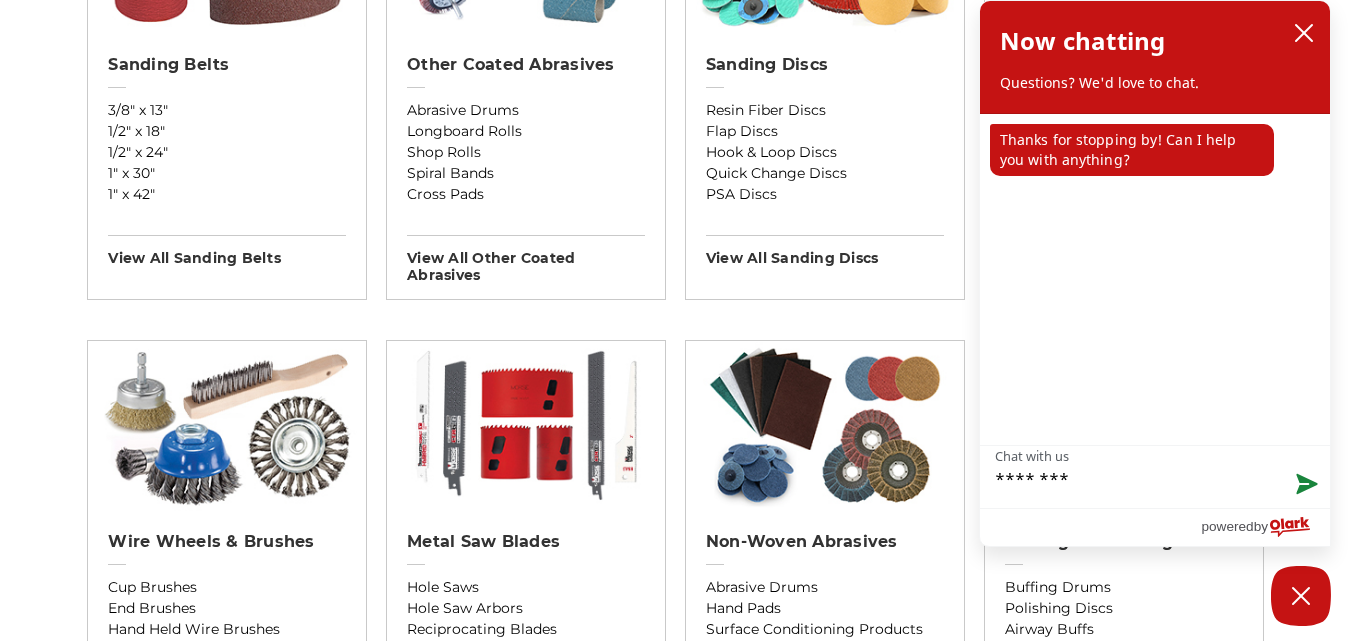 type on "*********" 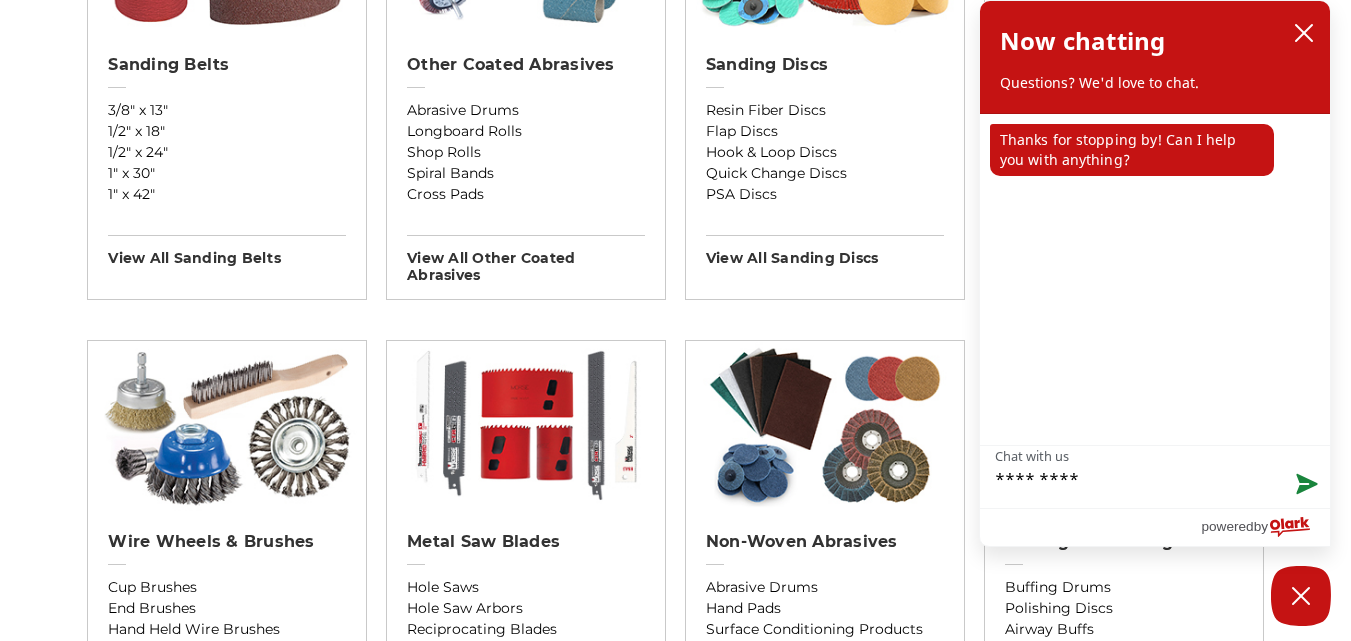 type on "**********" 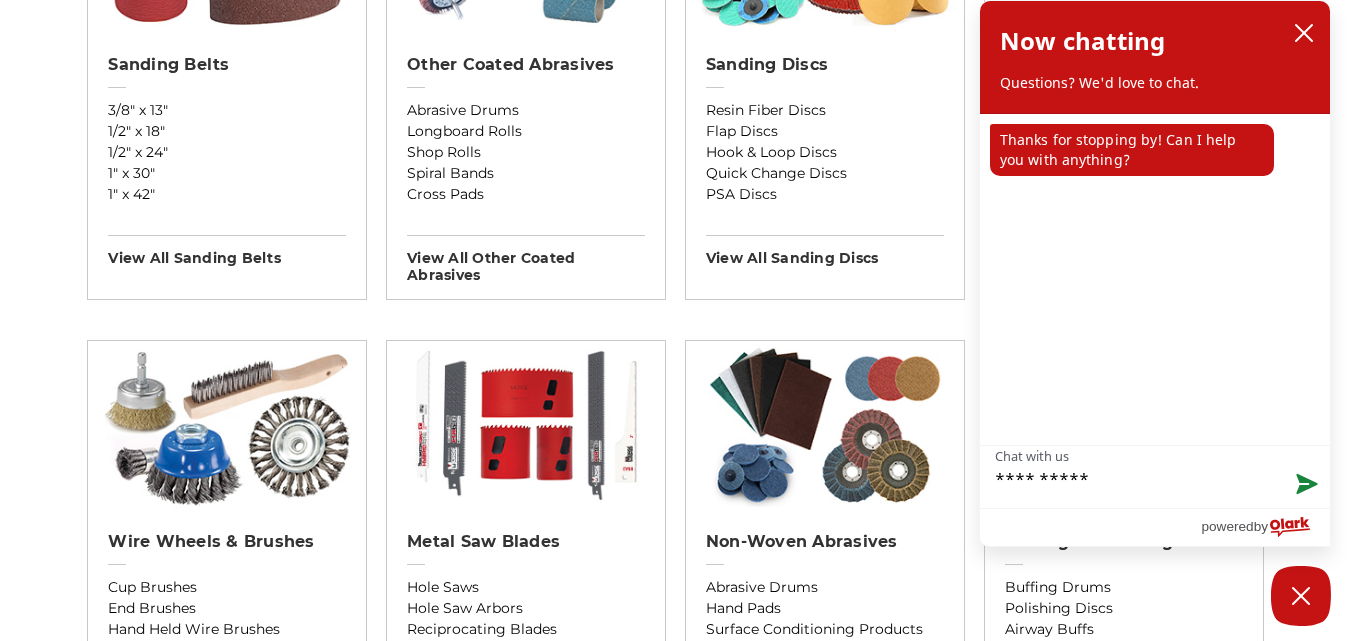 type on "**********" 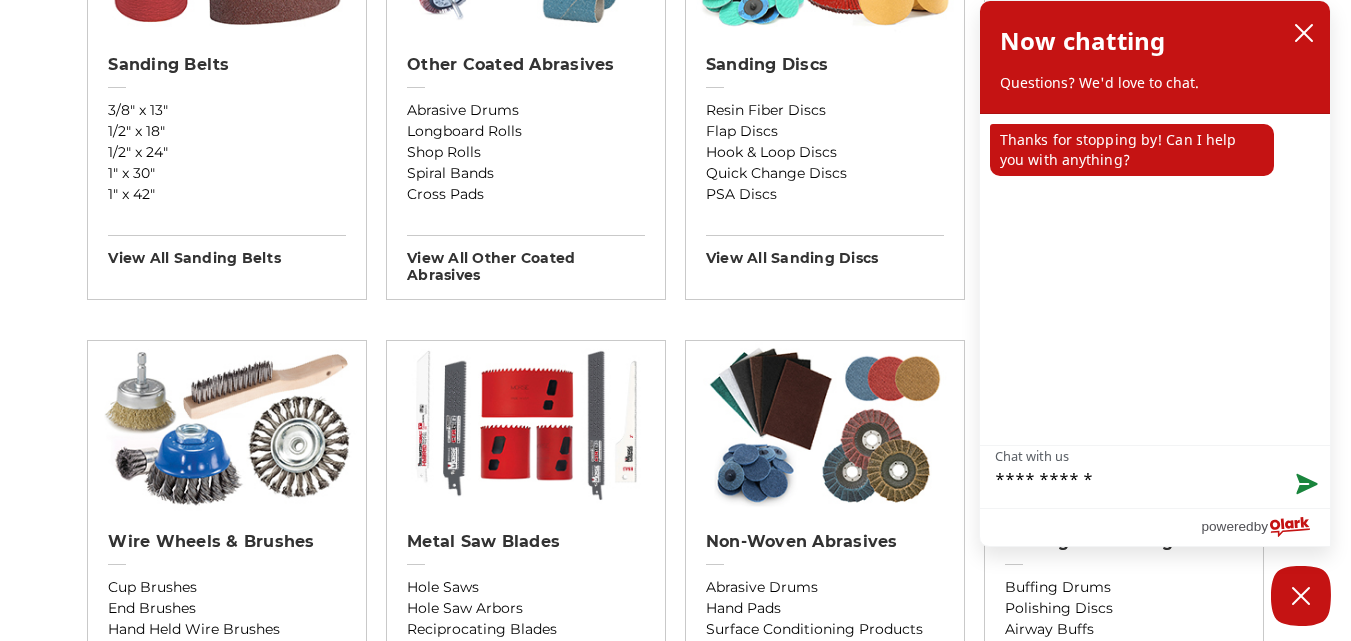type on "**********" 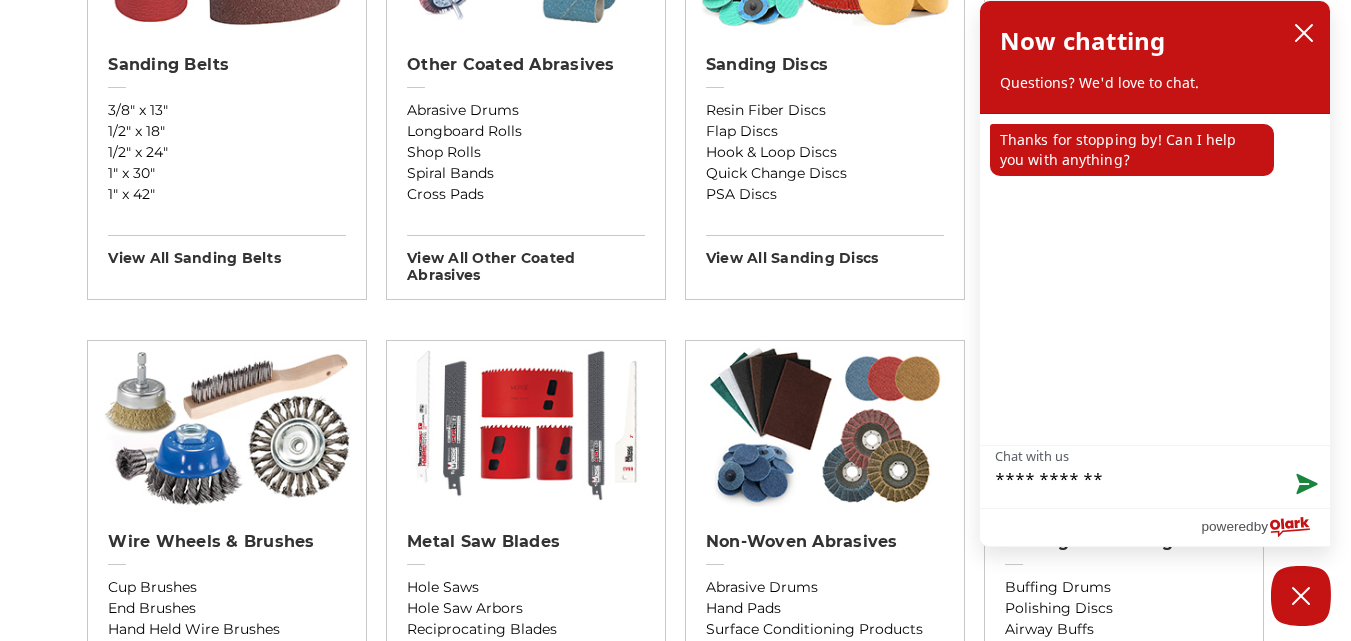 type on "**********" 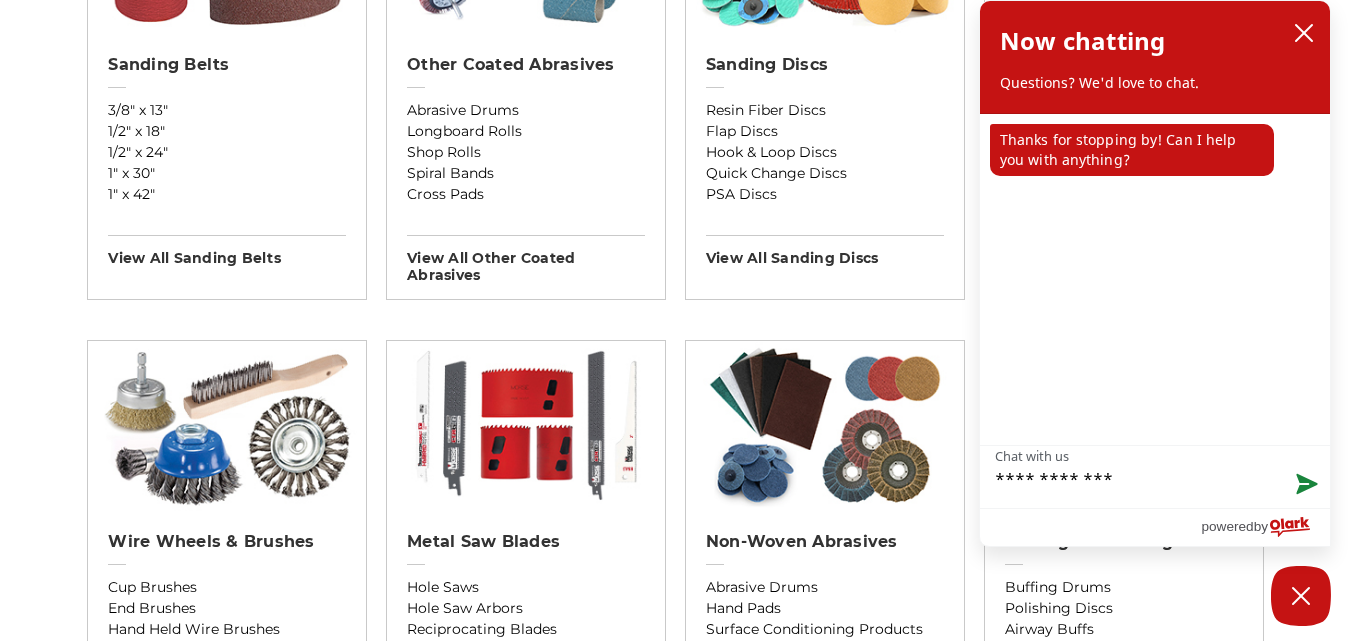 type on "**********" 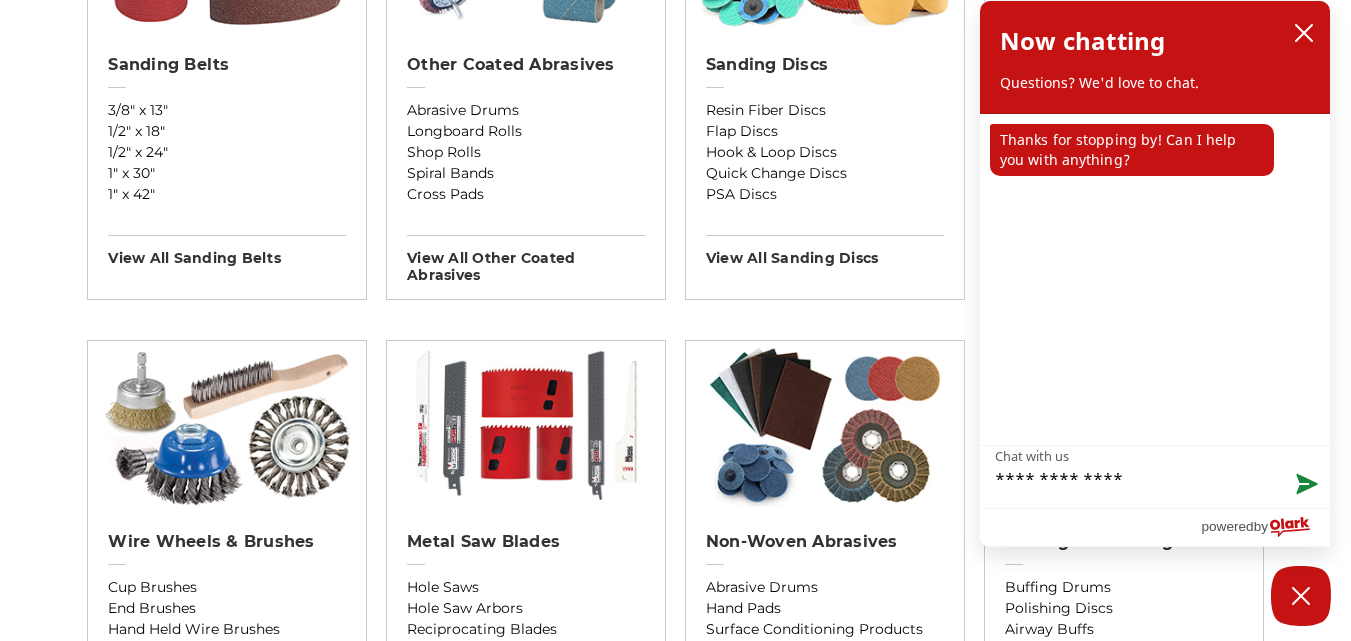 type on "**********" 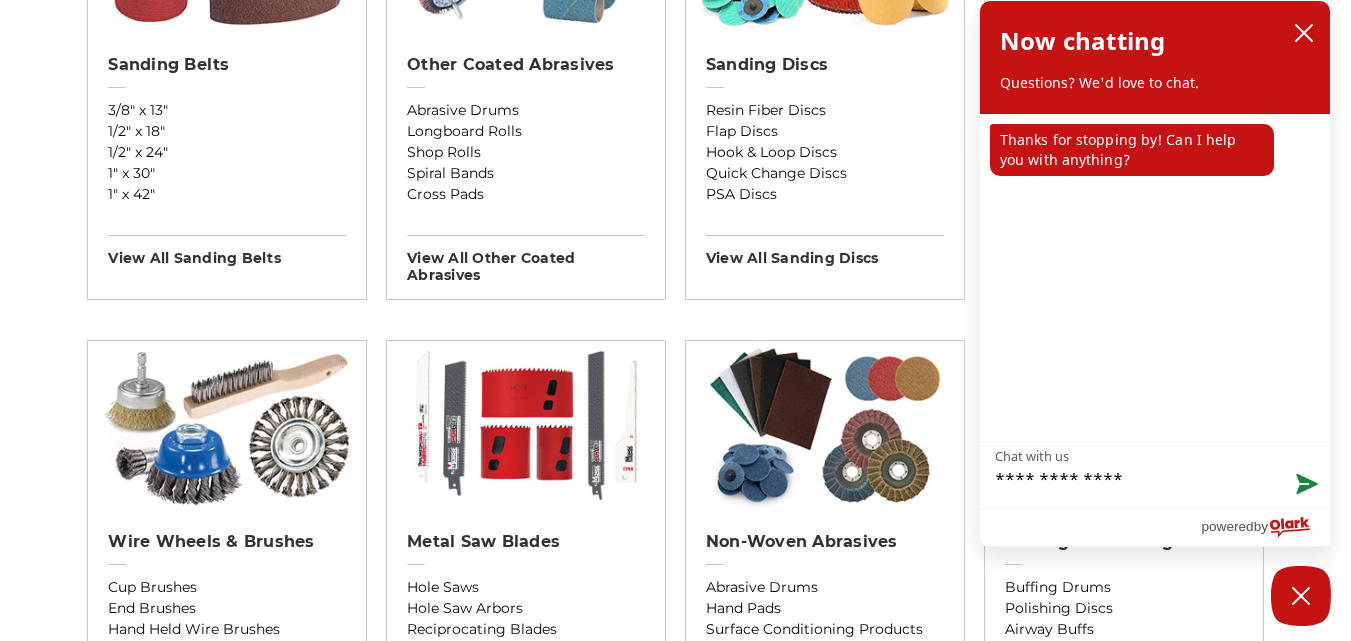 type on "**********" 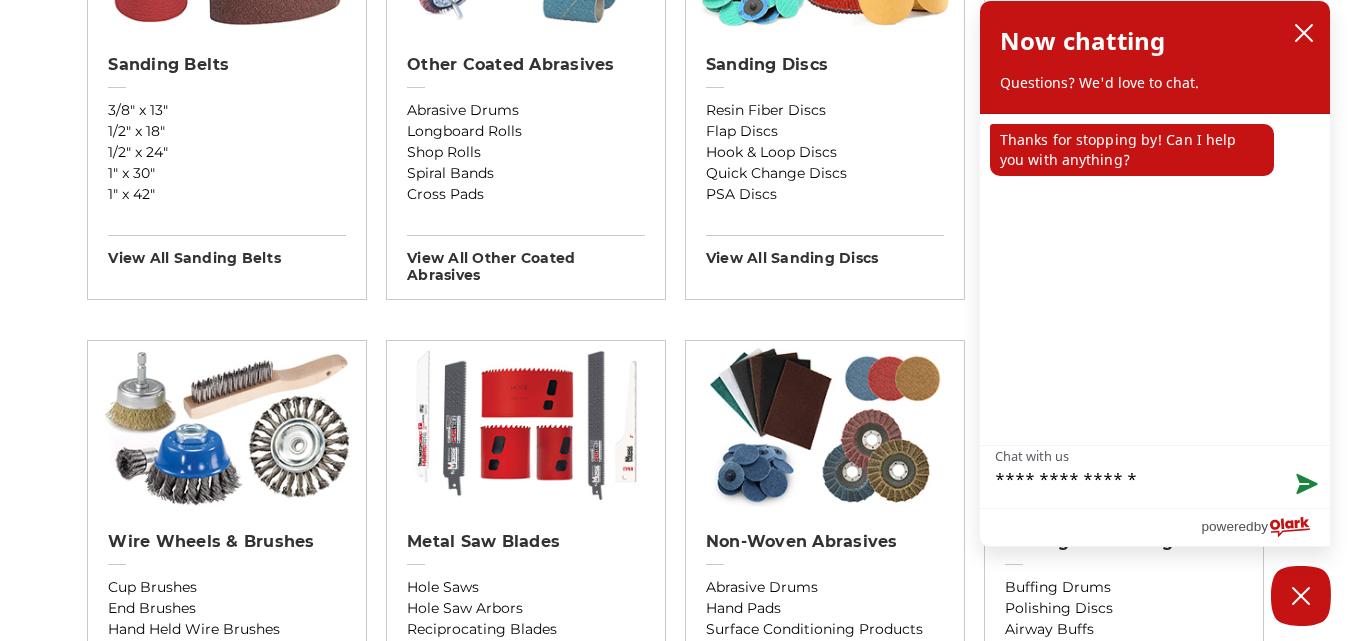 type on "**********" 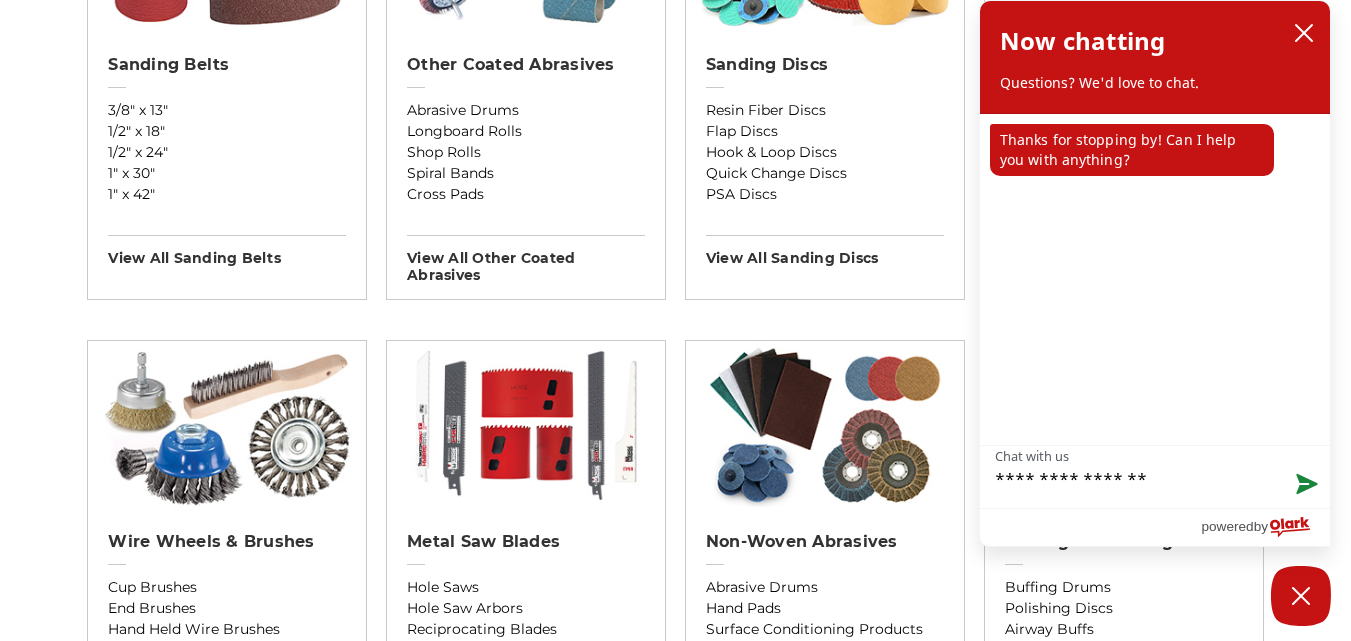 type on "**********" 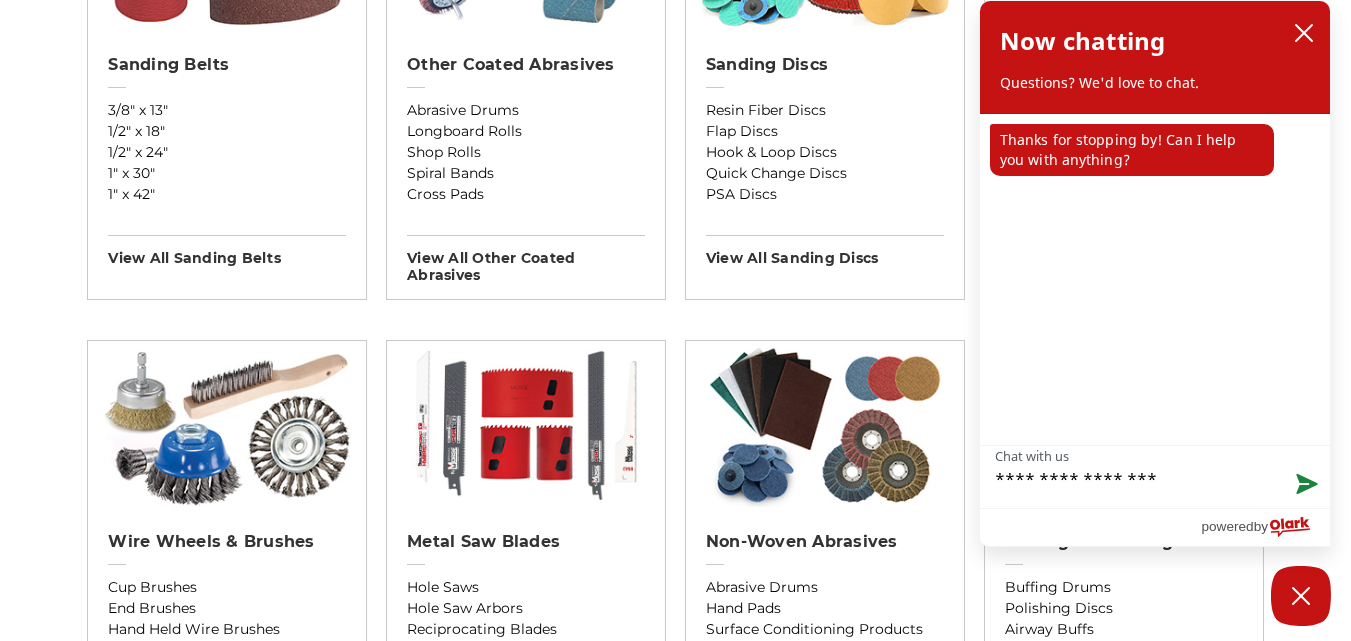 type on "**********" 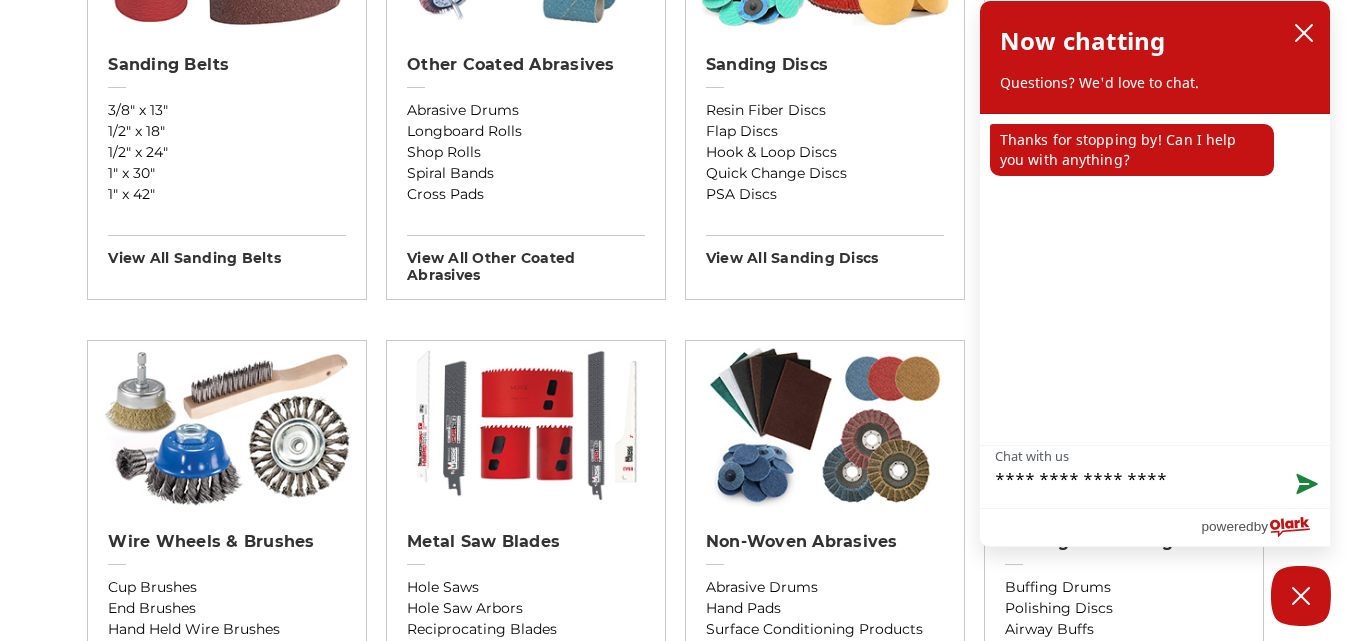 type on "**********" 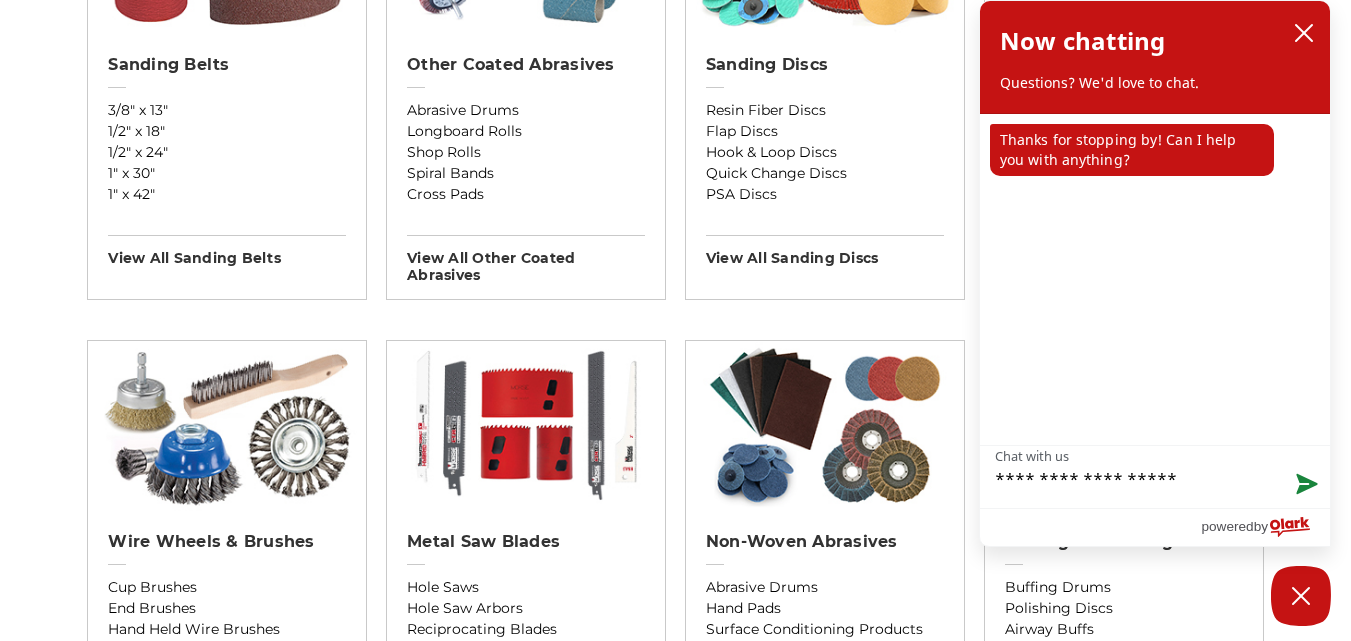 type on "**********" 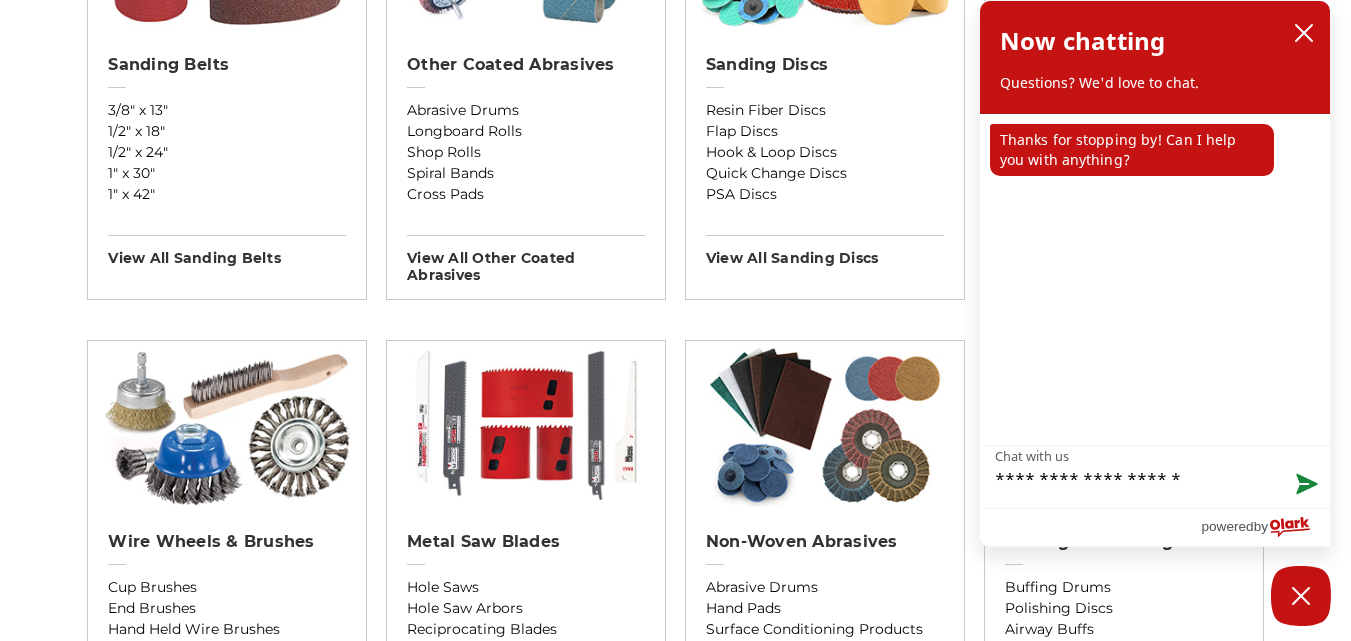 type on "**********" 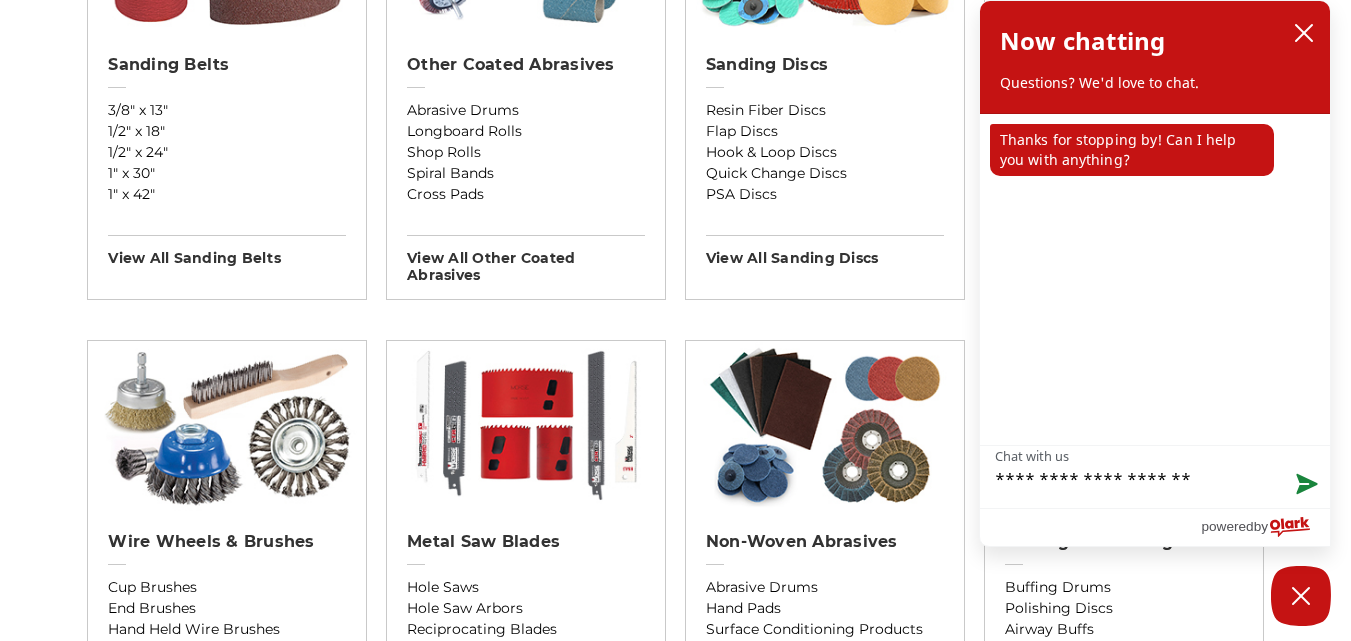 type on "**********" 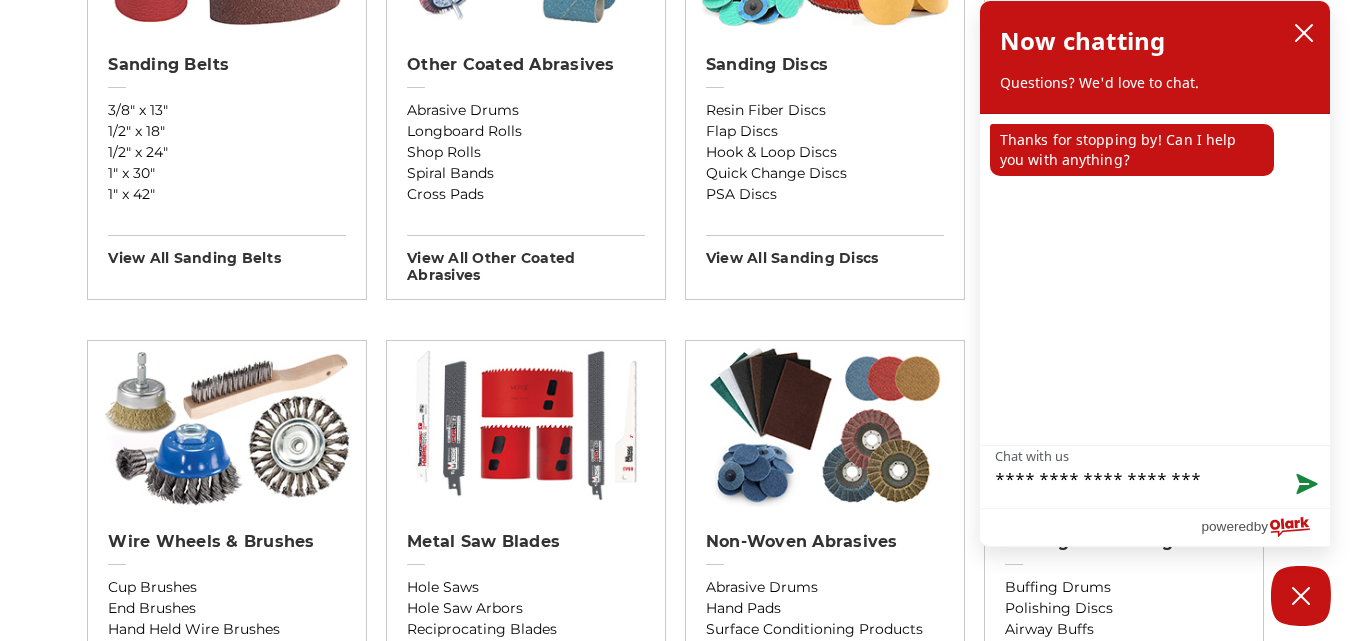 type on "**********" 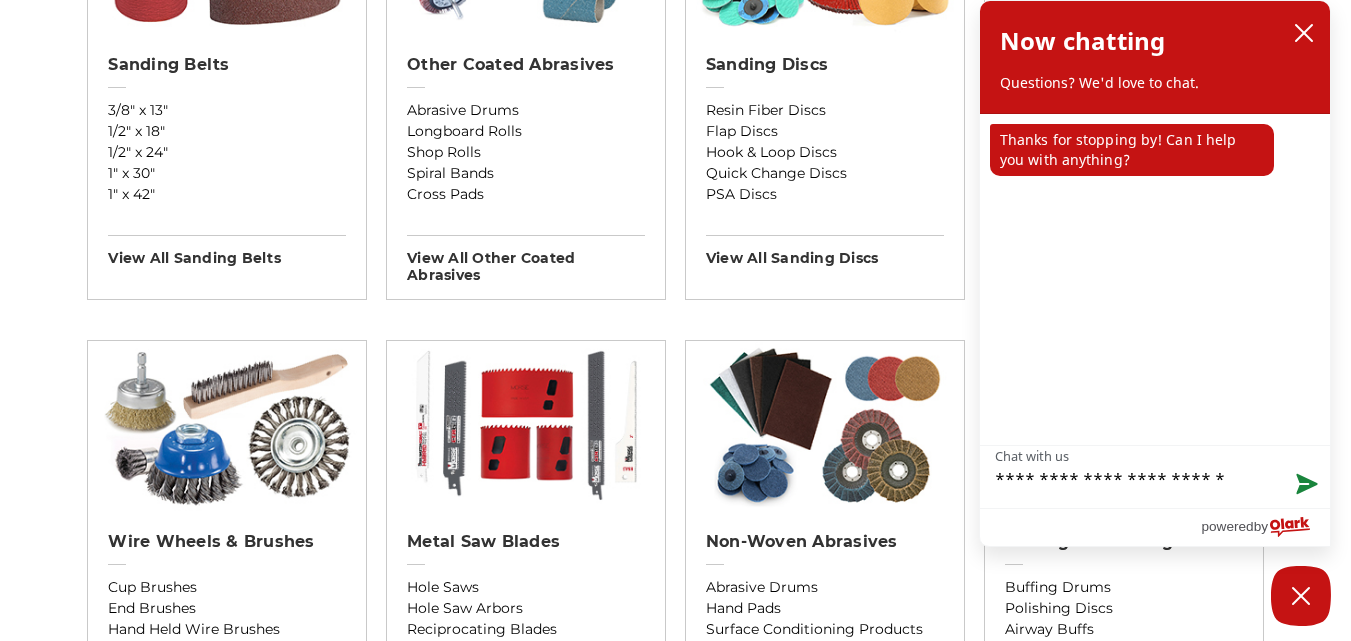 type on "**********" 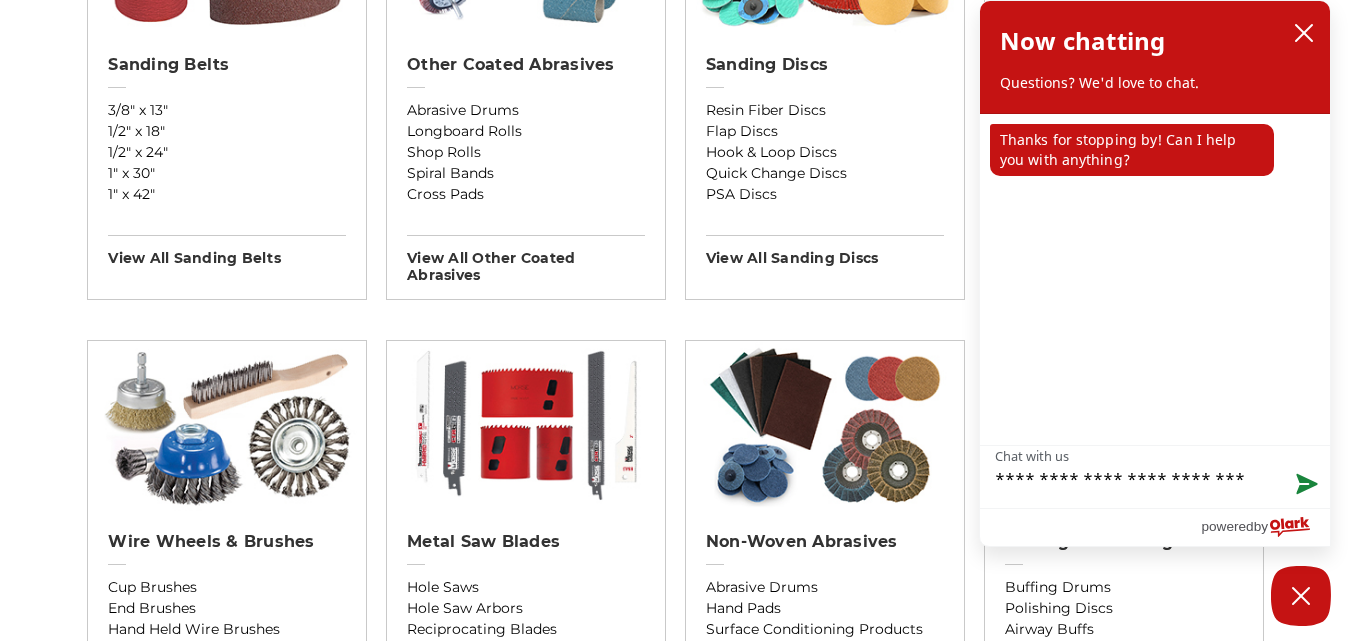 type on "**********" 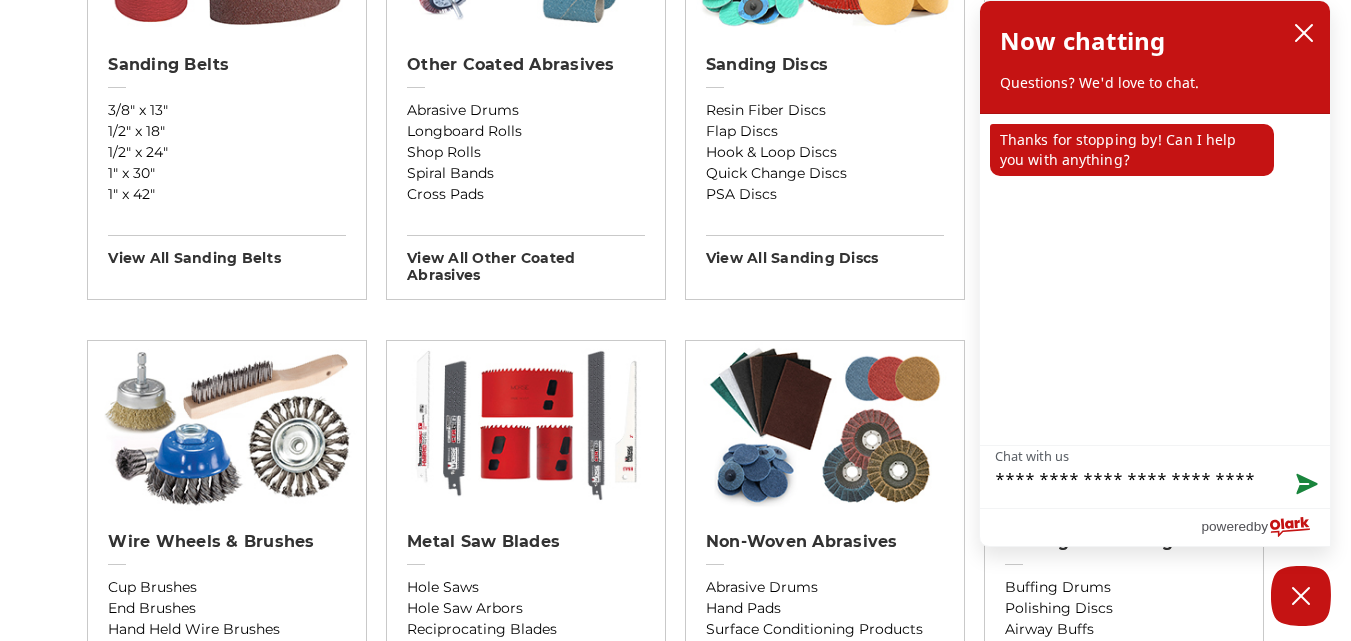 type on "**********" 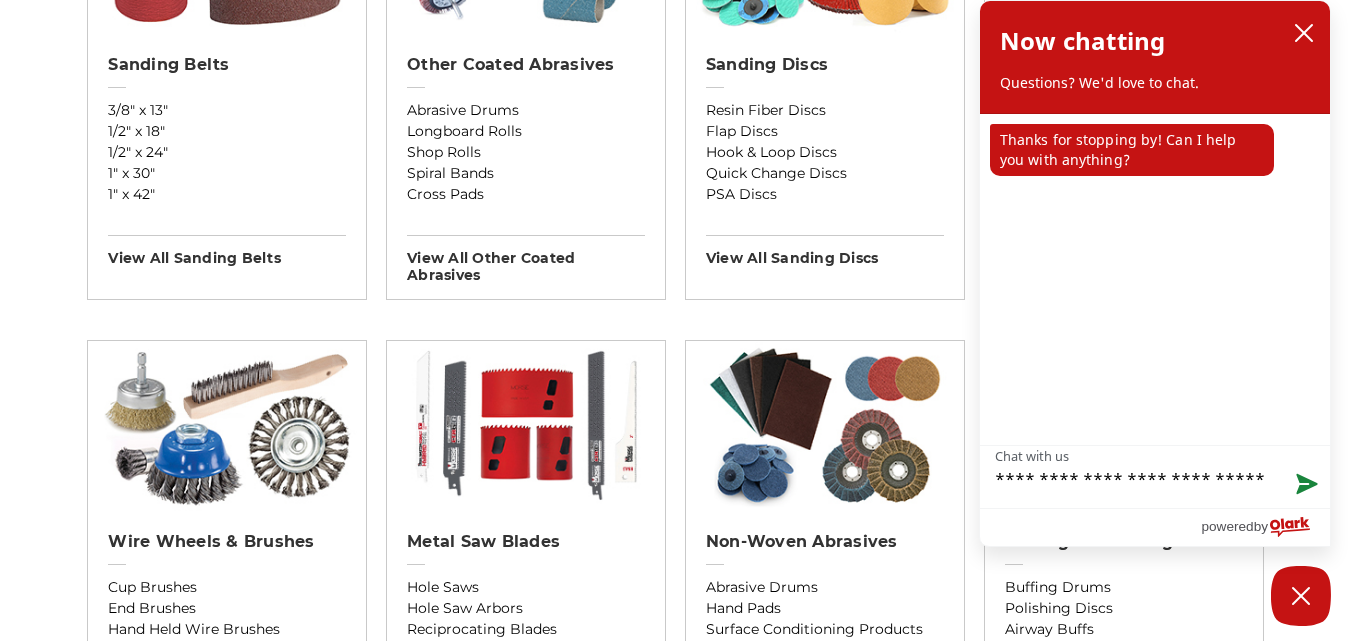 type on "**********" 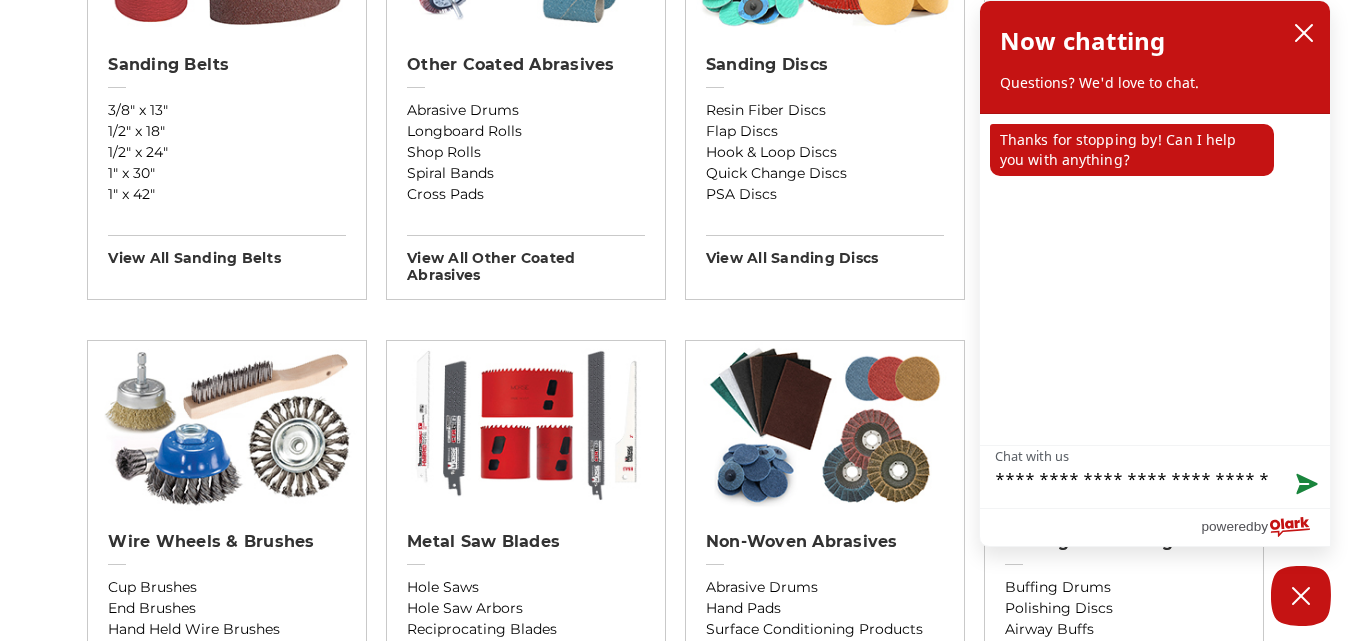 type on "**********" 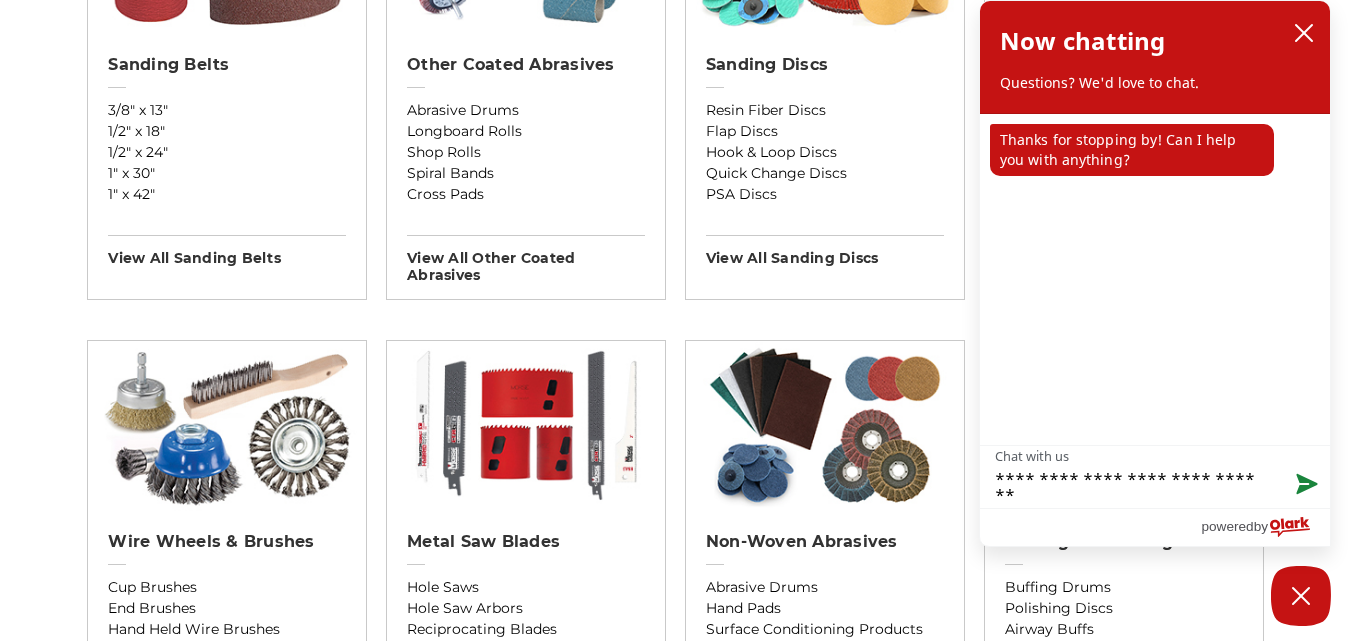 type on "**********" 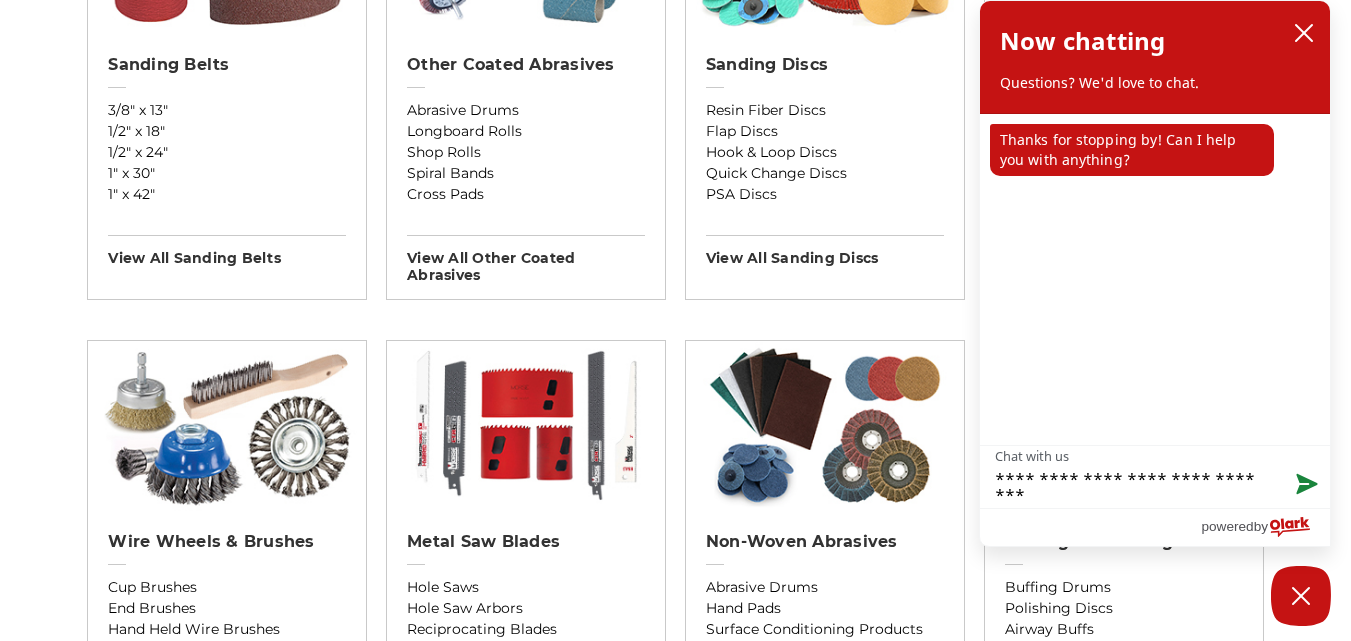 type on "**********" 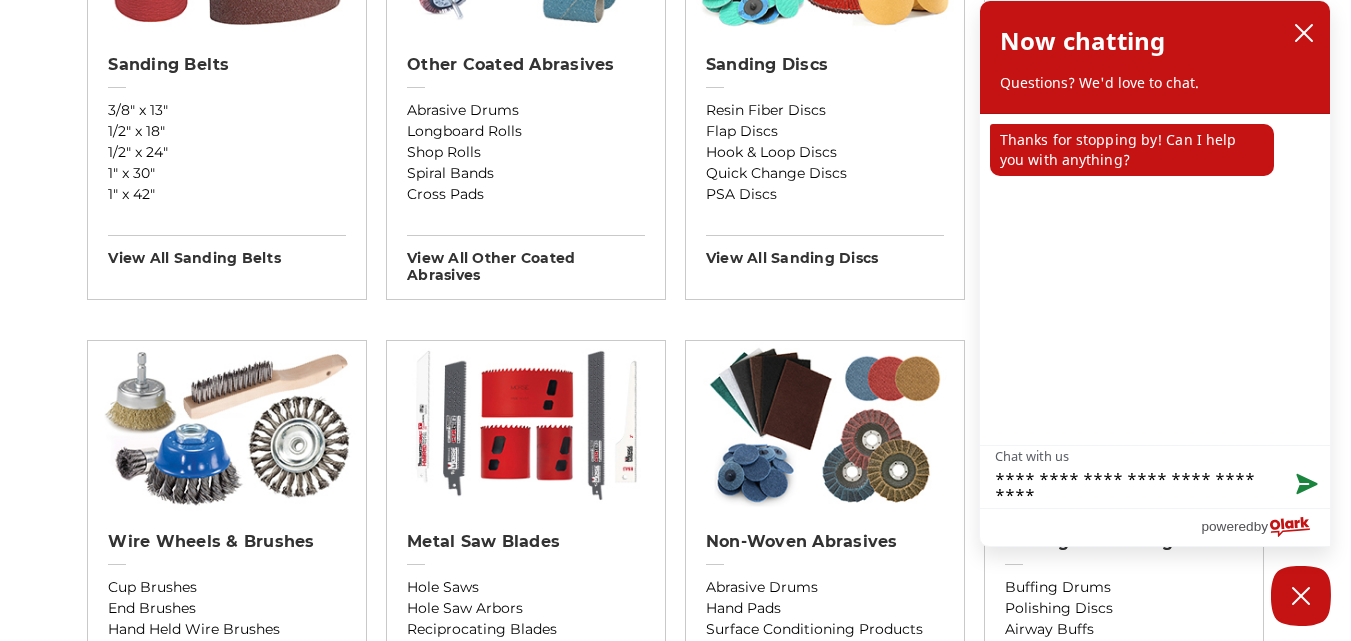 type on "**********" 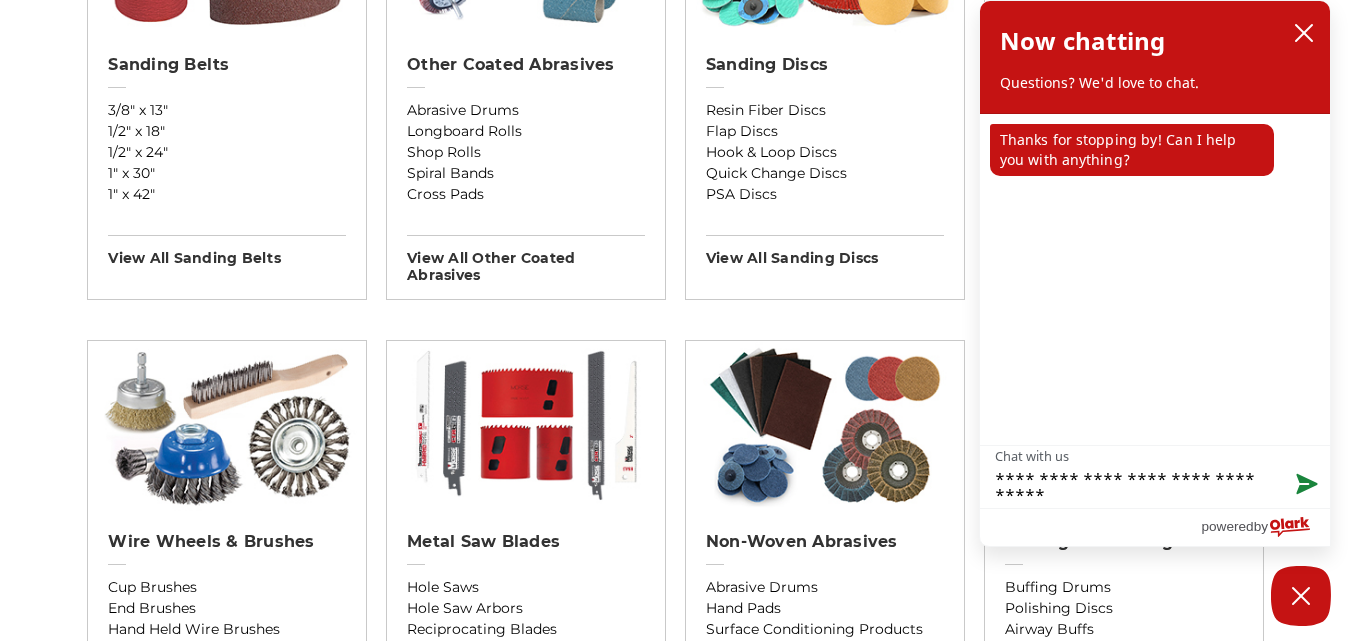 type on "**********" 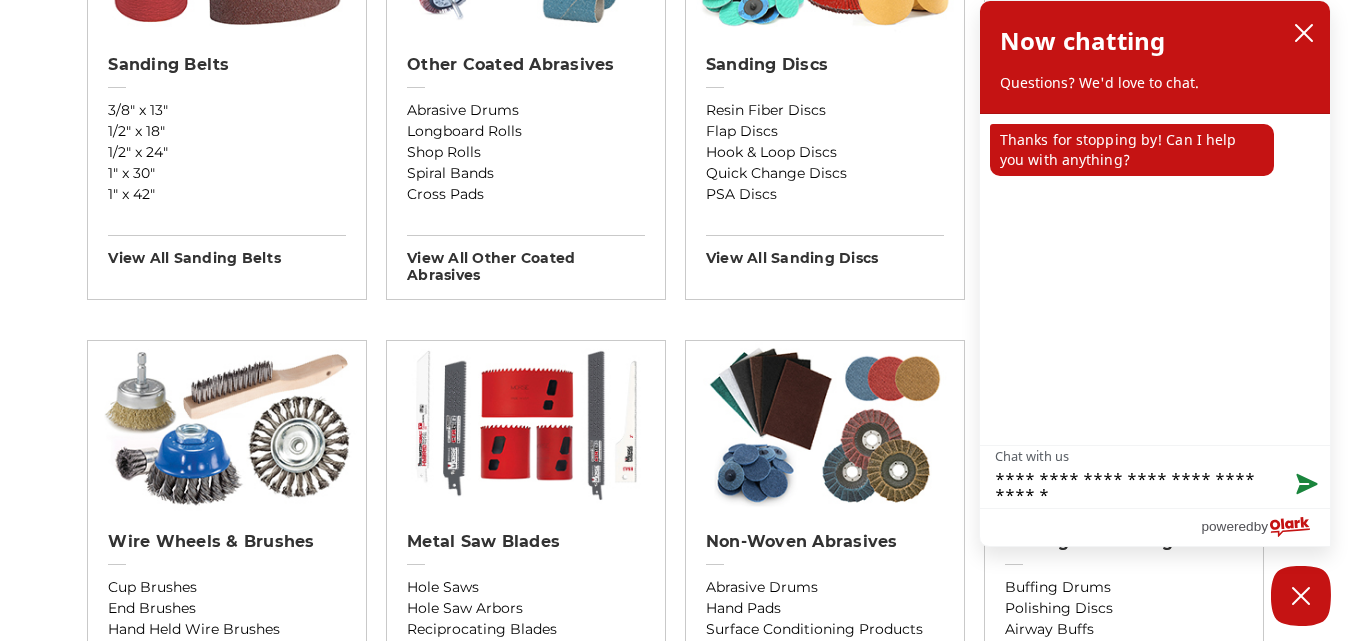 type on "**********" 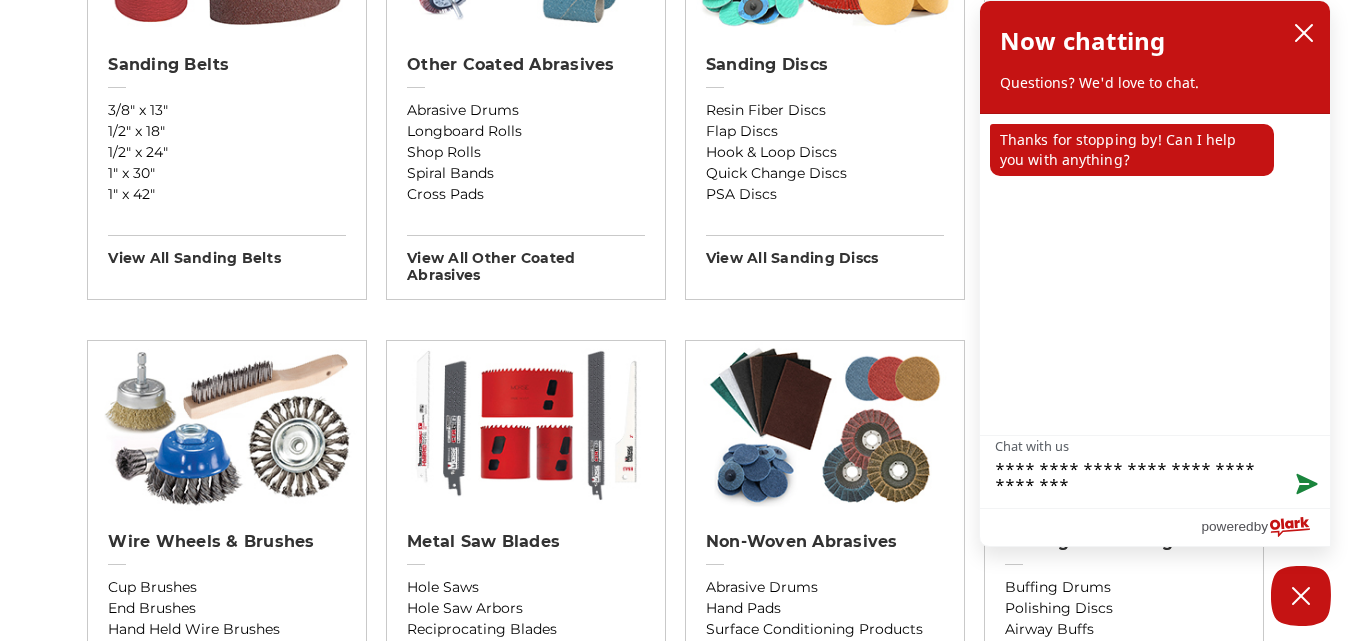 type on "**********" 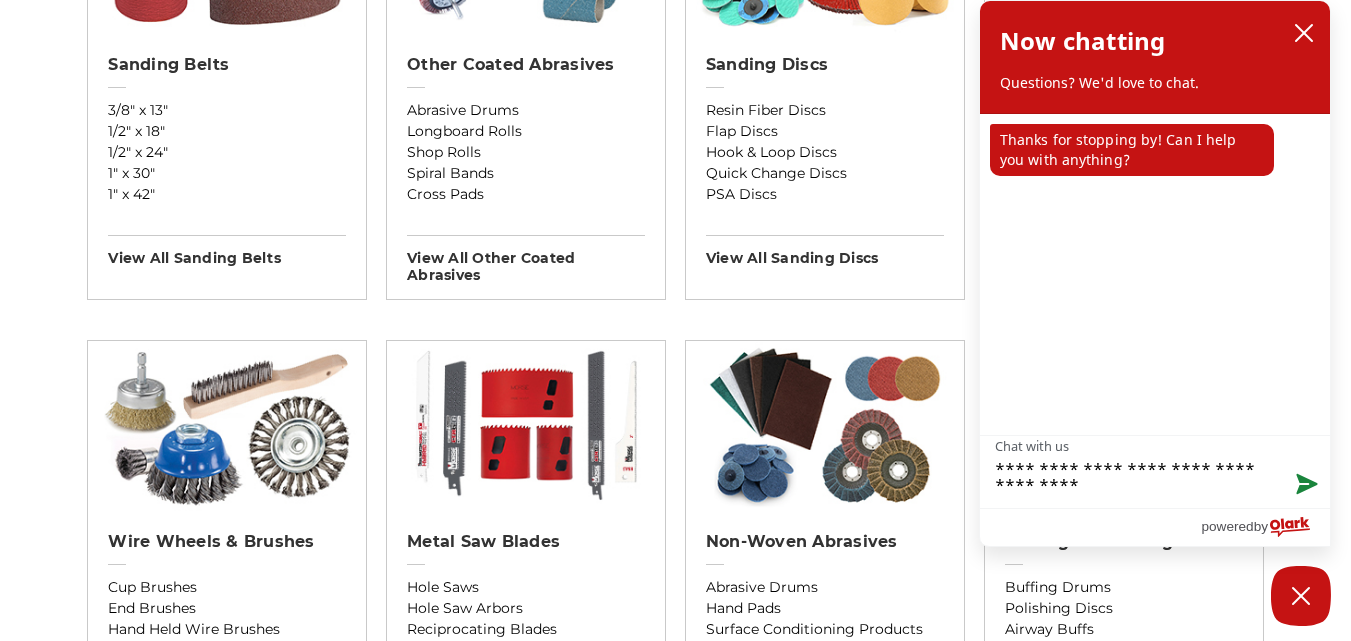 type on "**********" 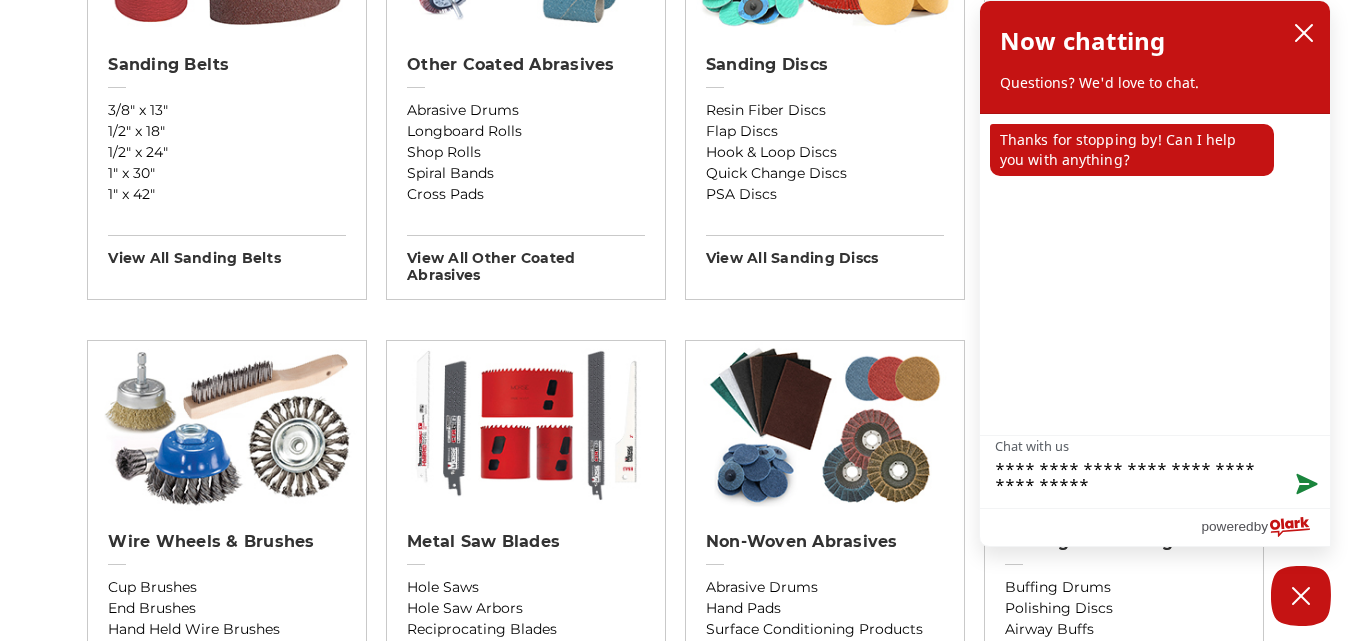 type on "**********" 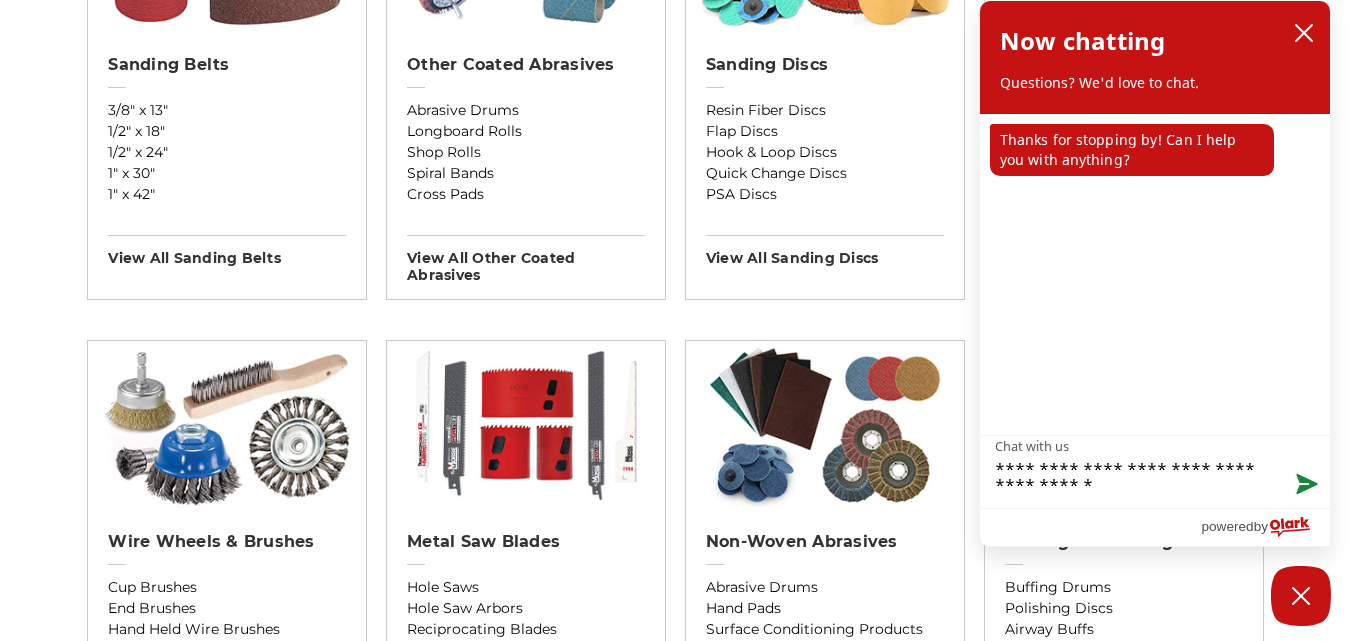 type on "**********" 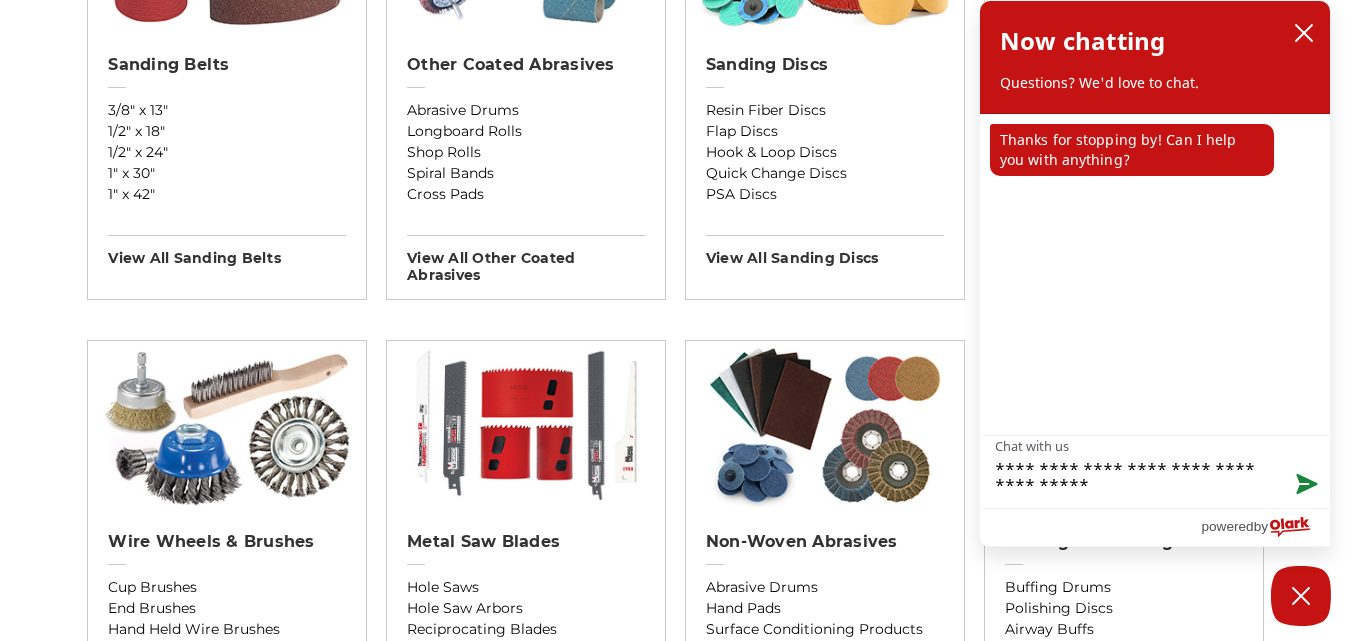 type on "**********" 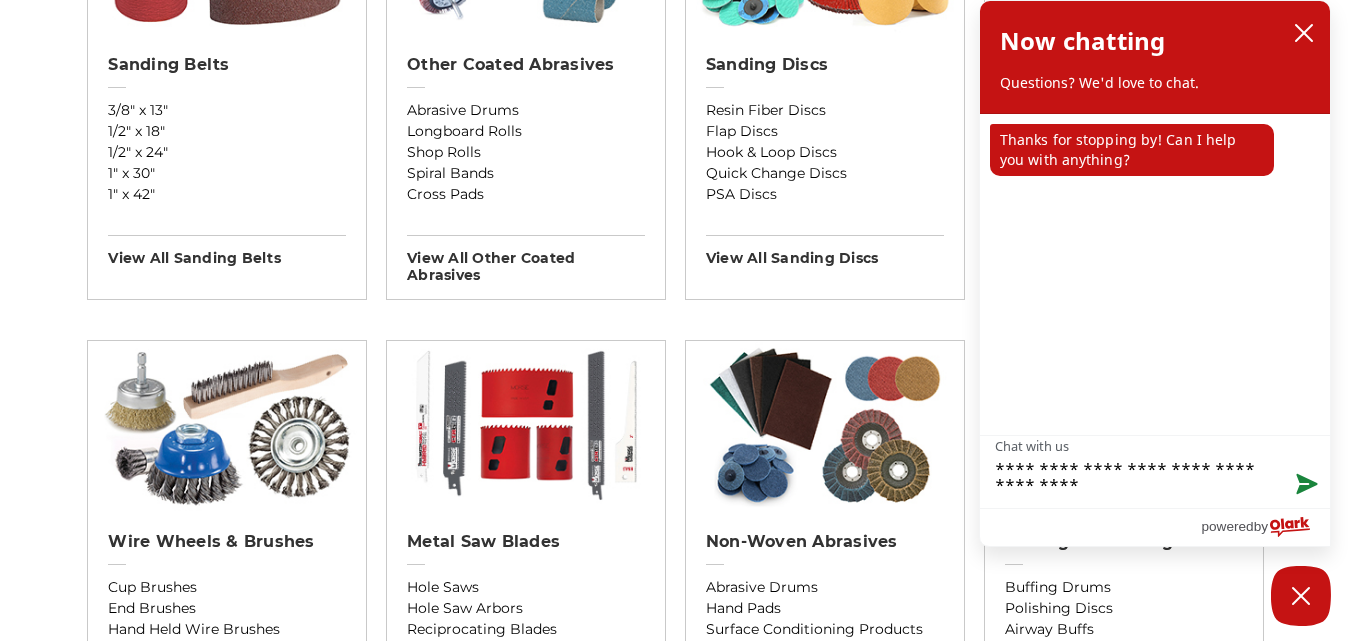 type on "**********" 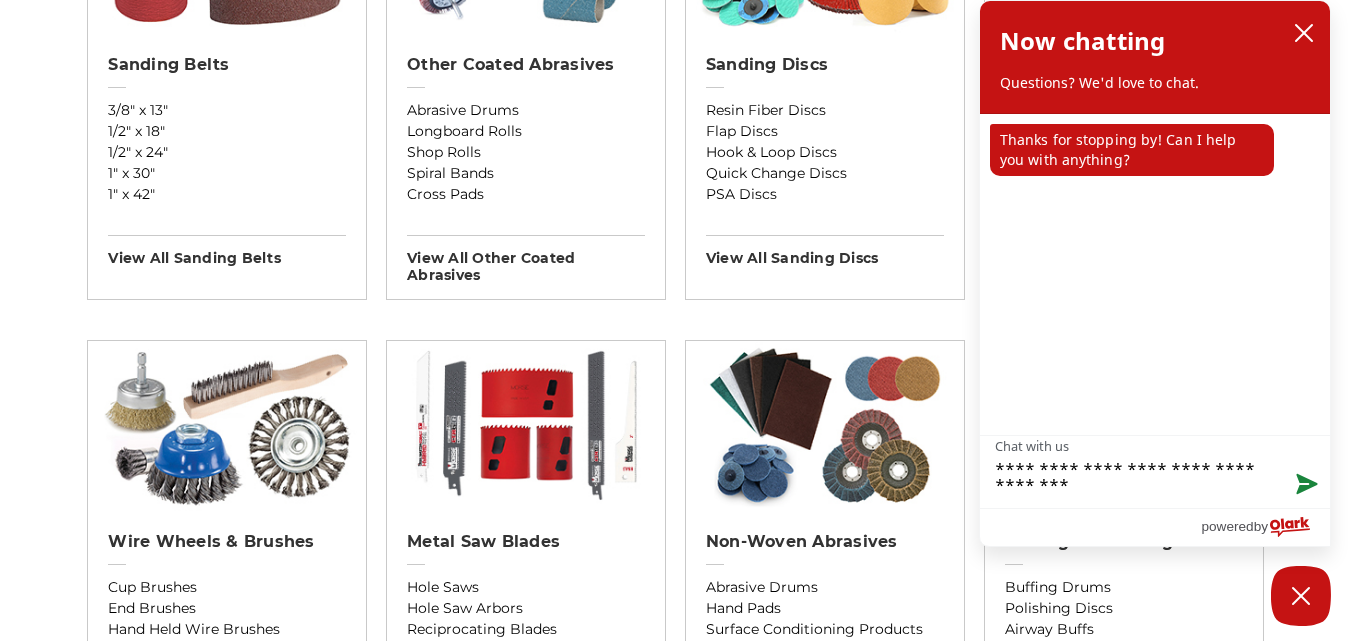 type on "**********" 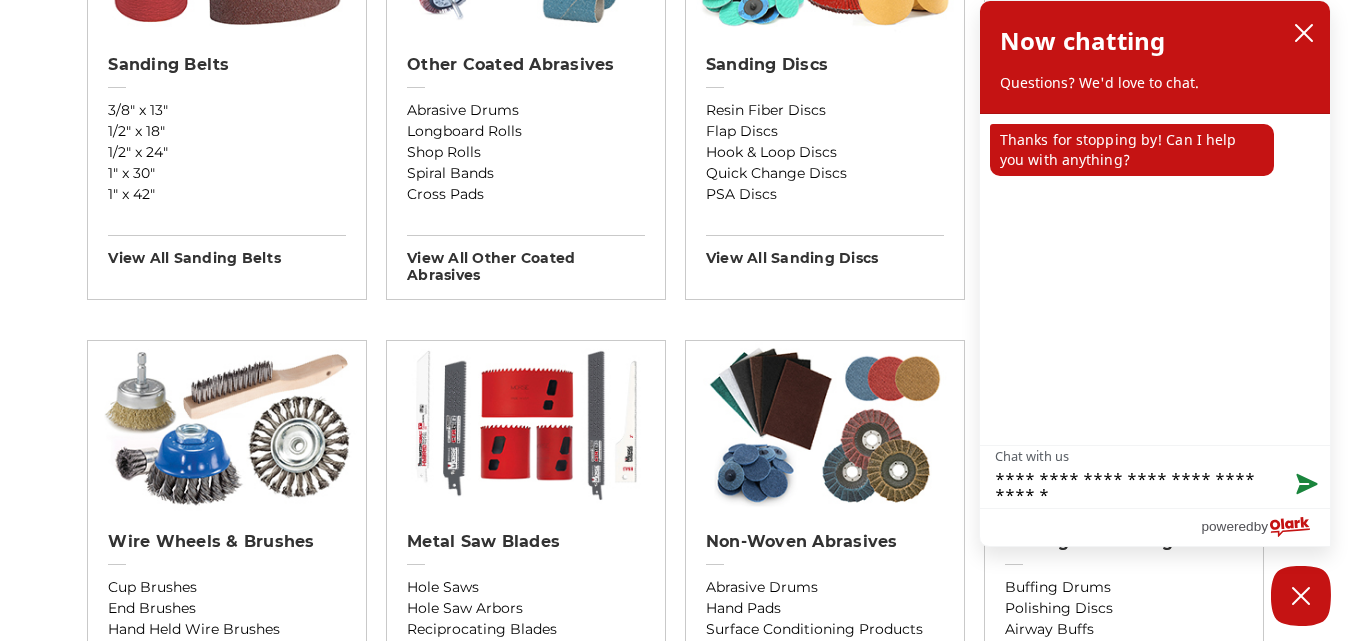 type on "**********" 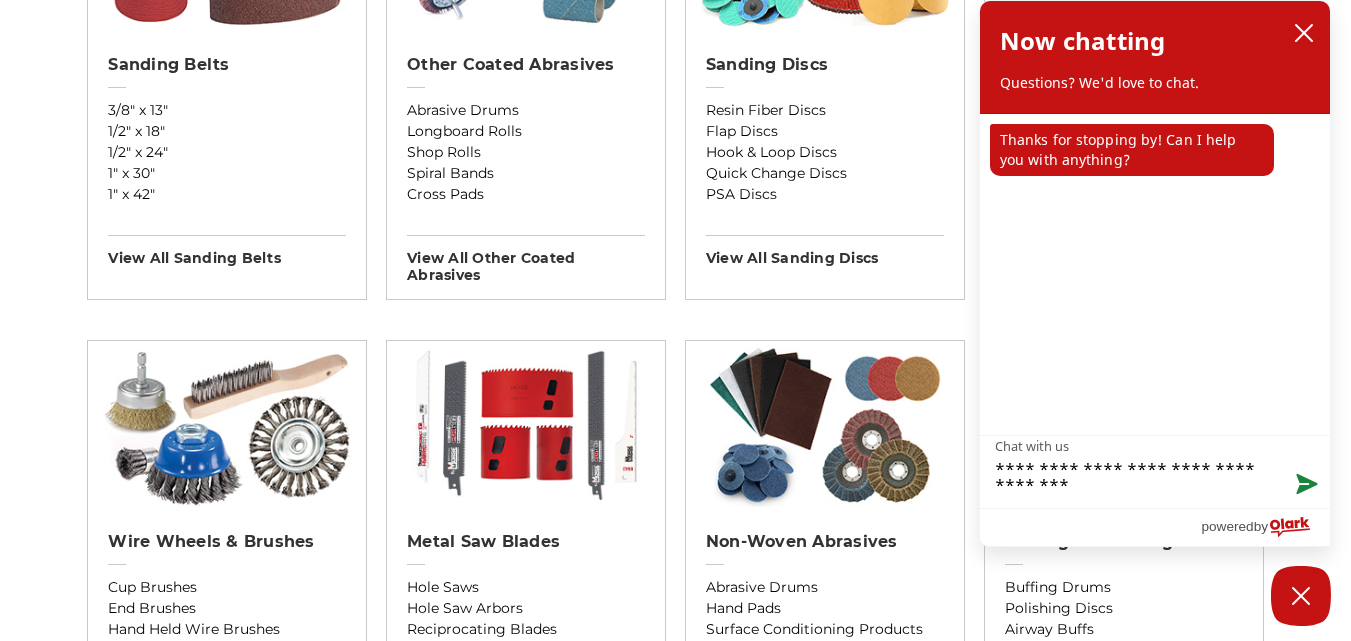 type on "**********" 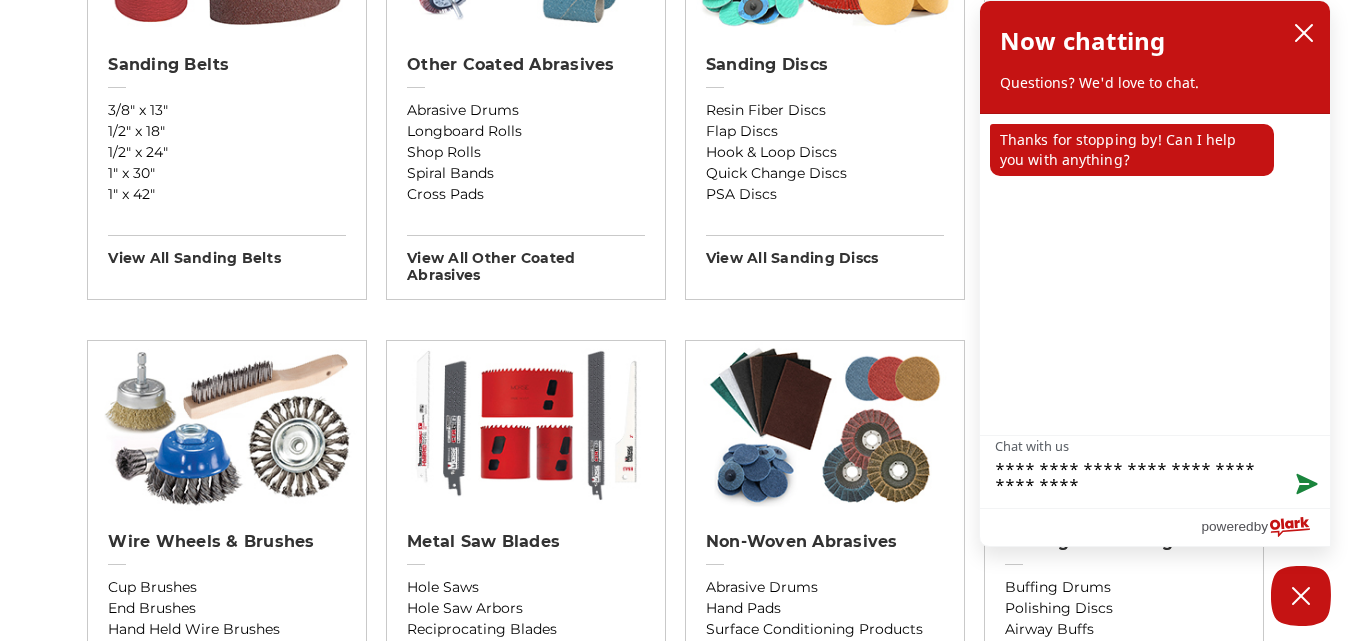 type on "**********" 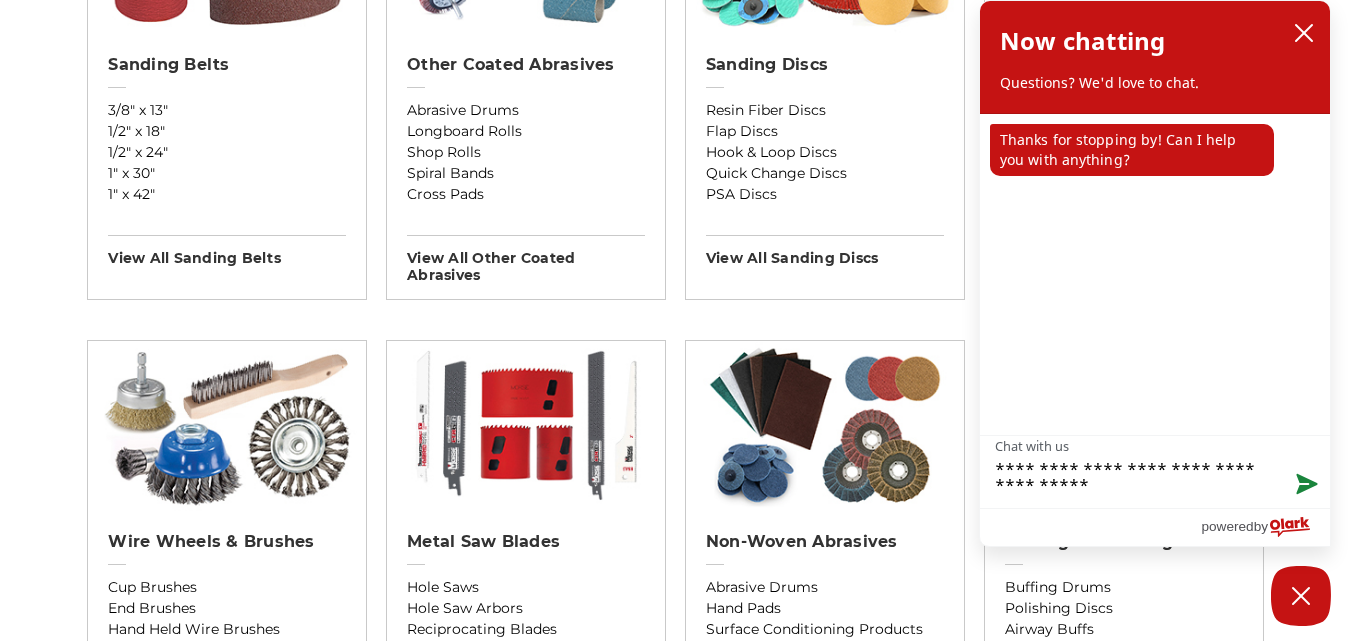 type on "**********" 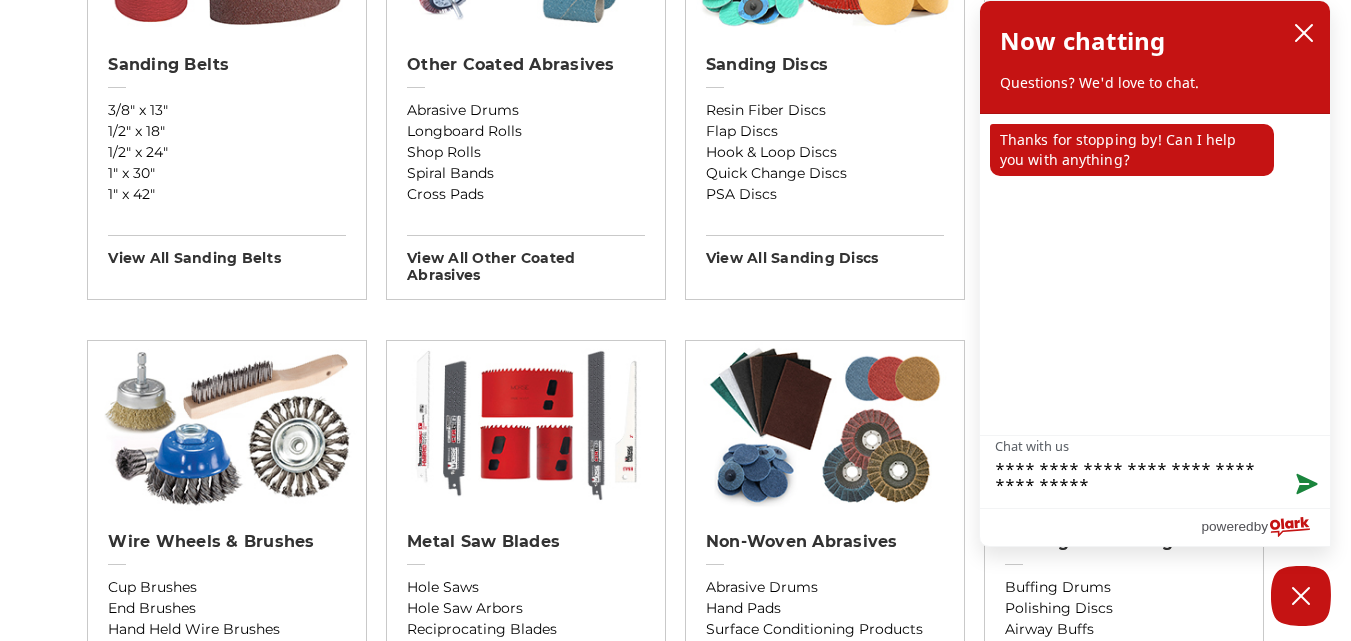type on "**********" 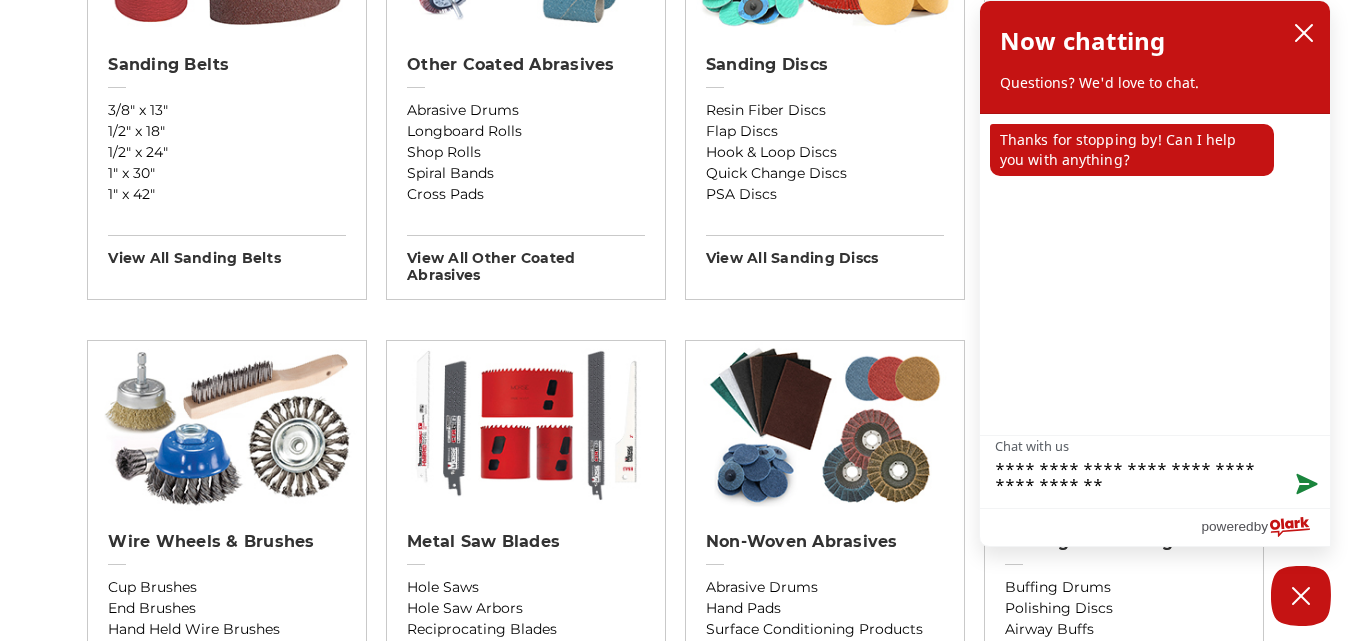 type on "**********" 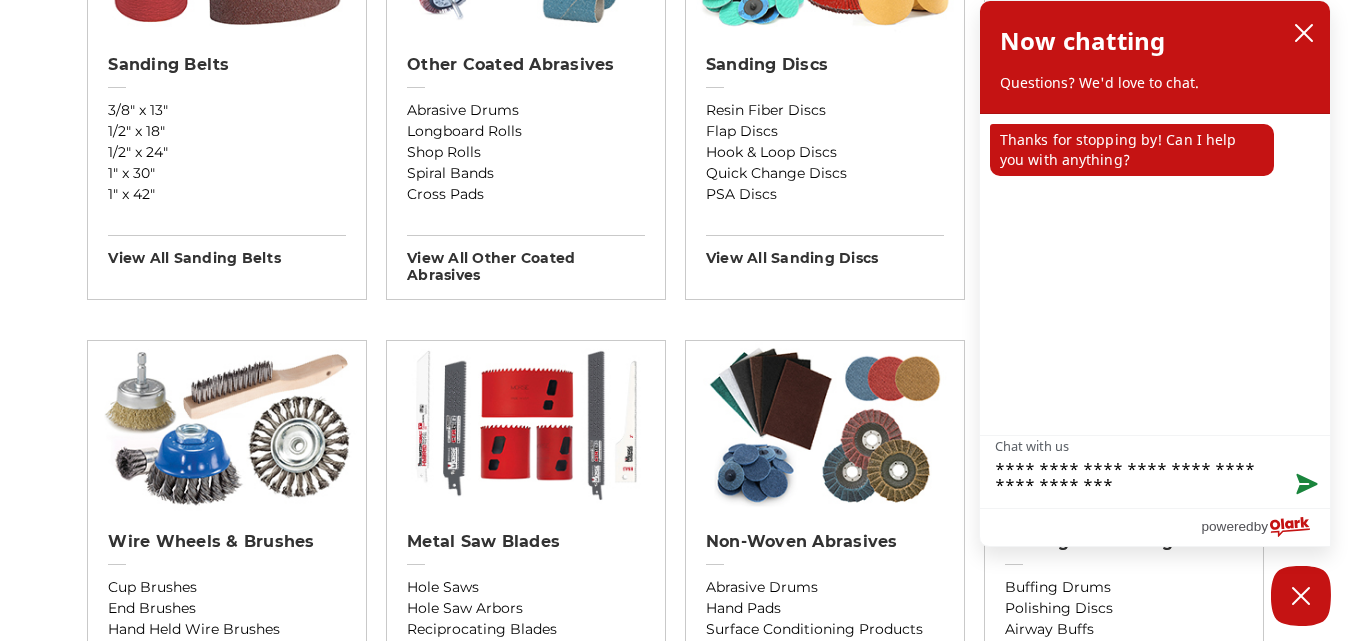 type on "**********" 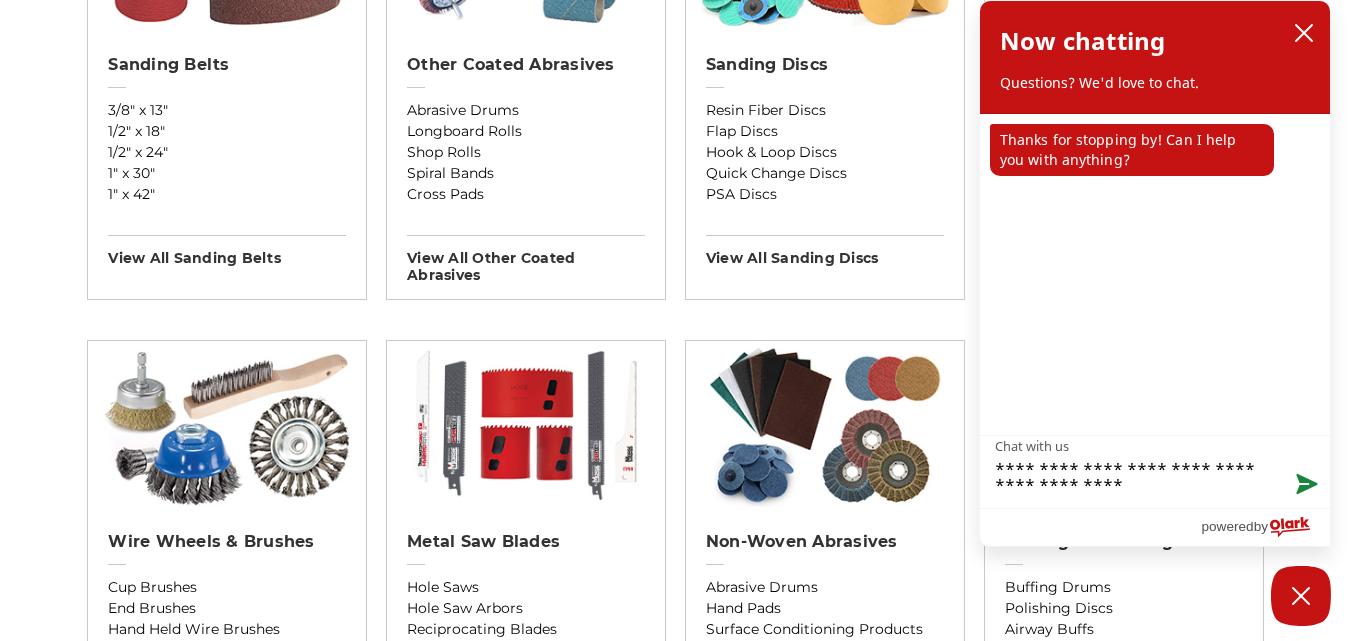 type on "**********" 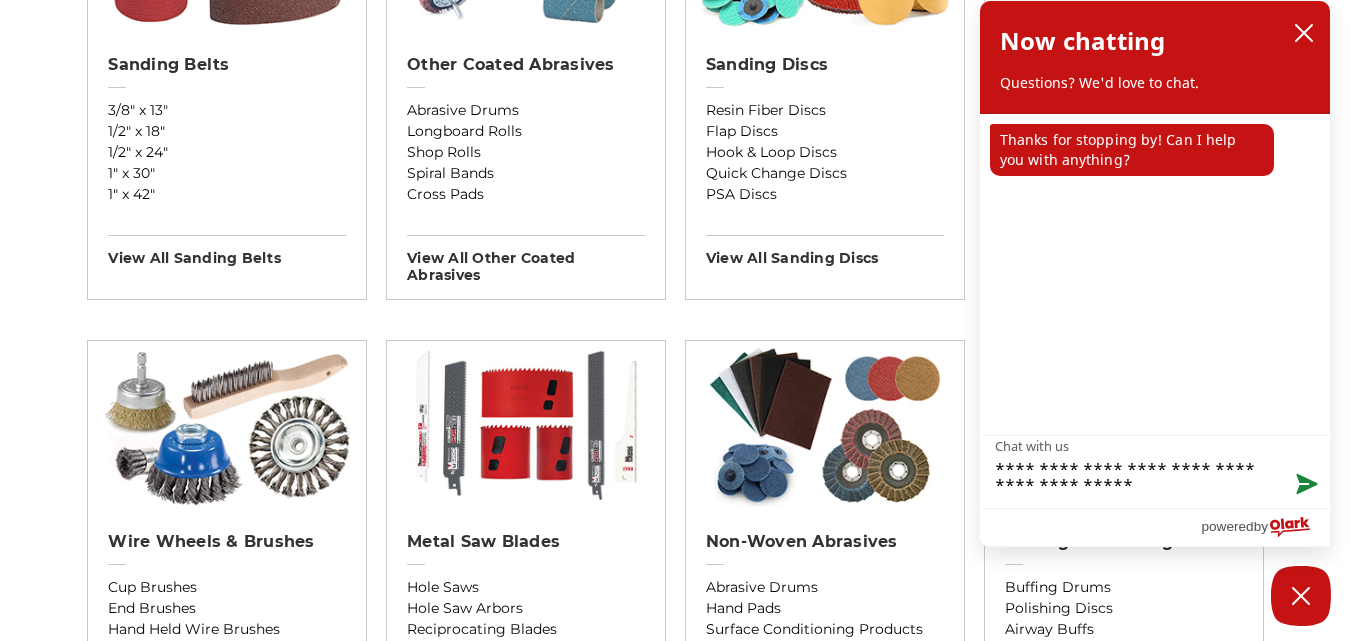type on "**********" 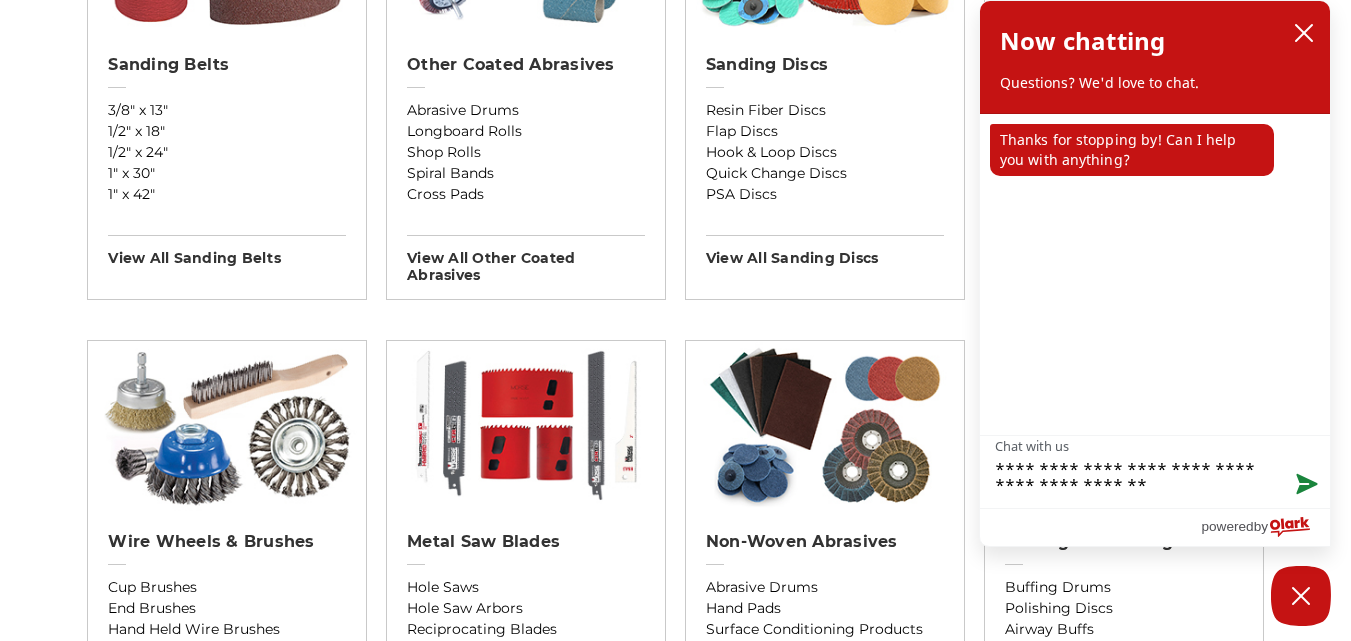 type on "**********" 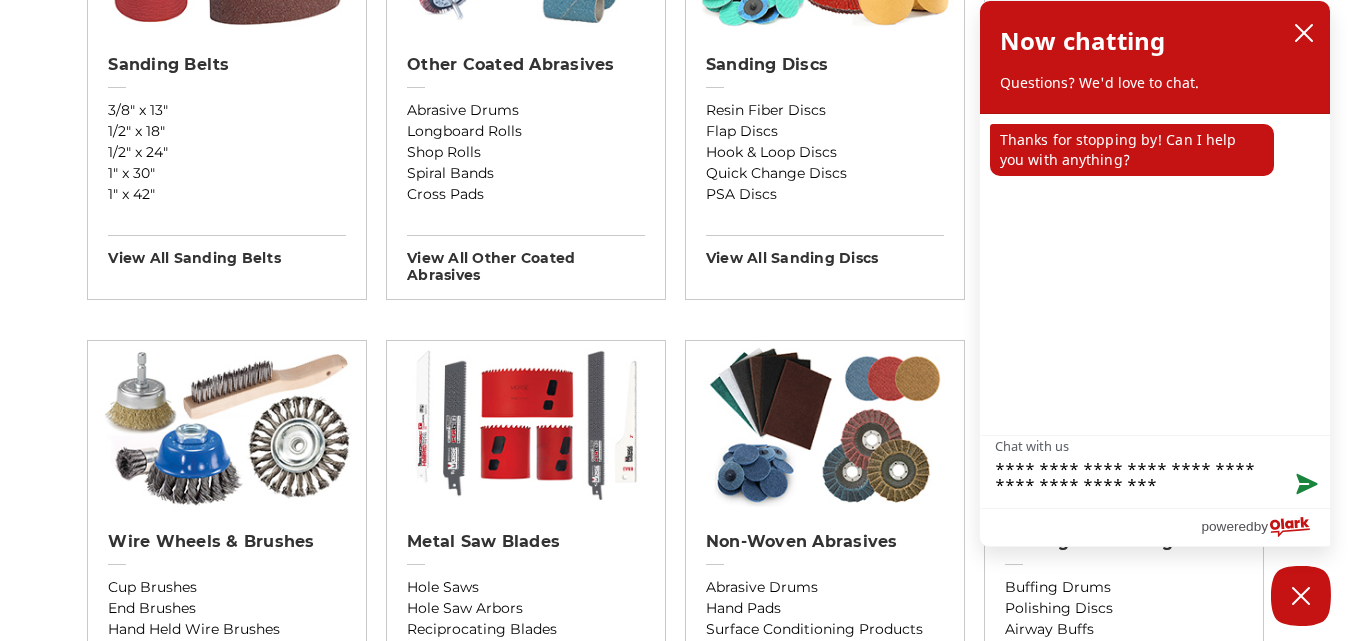 type on "**********" 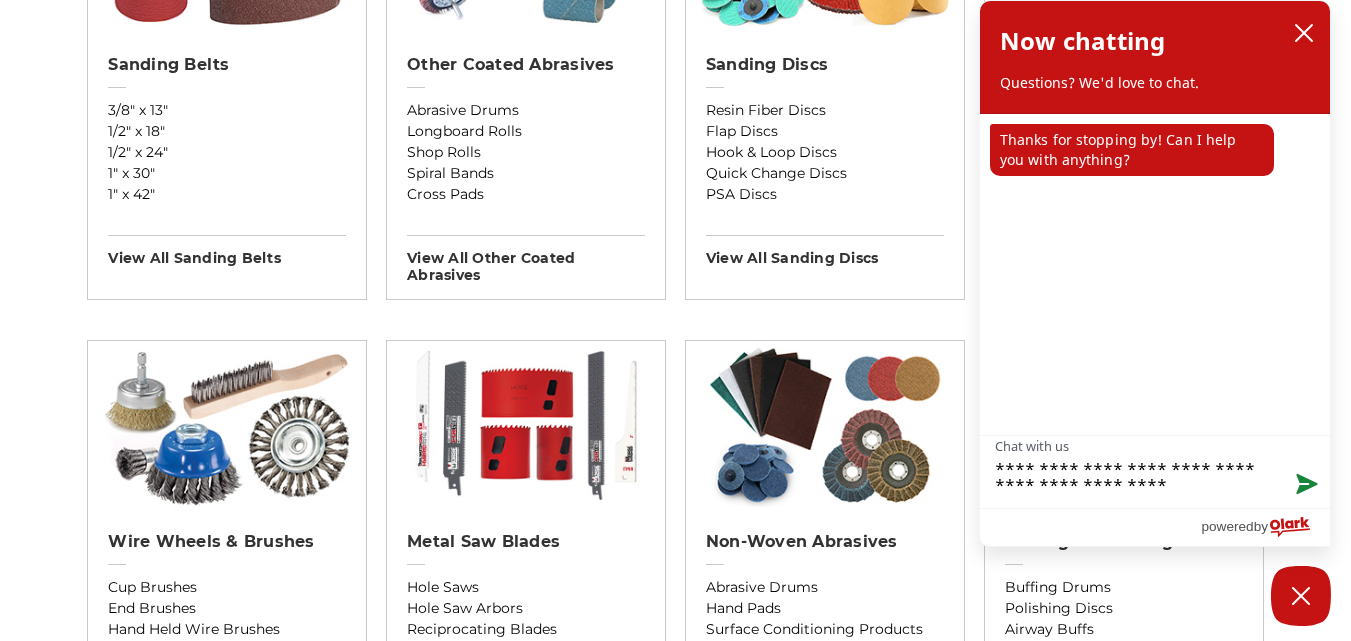 type on "**********" 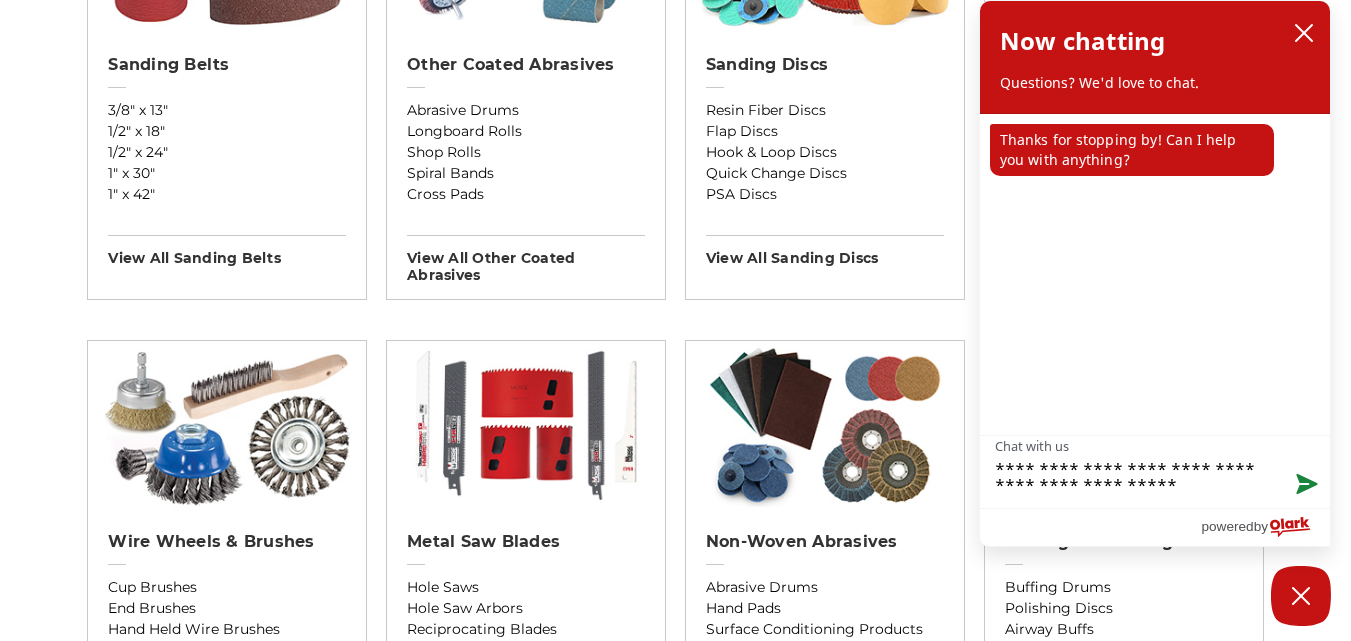 type on "**********" 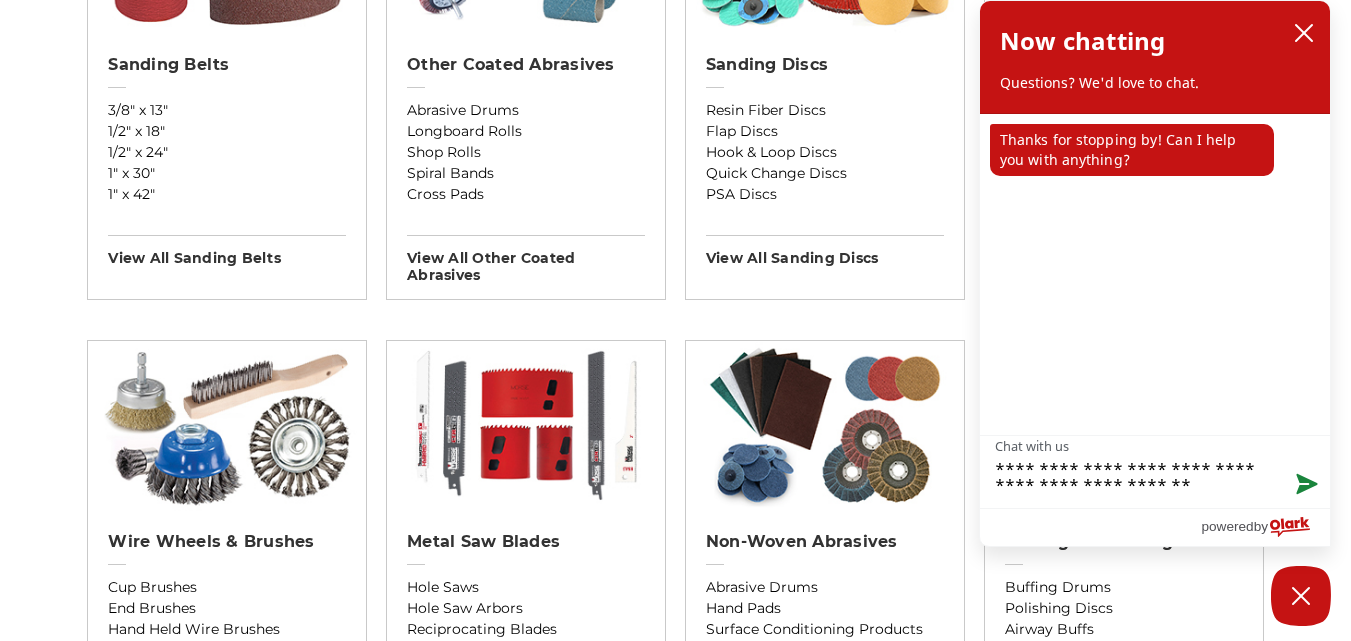 type on "**********" 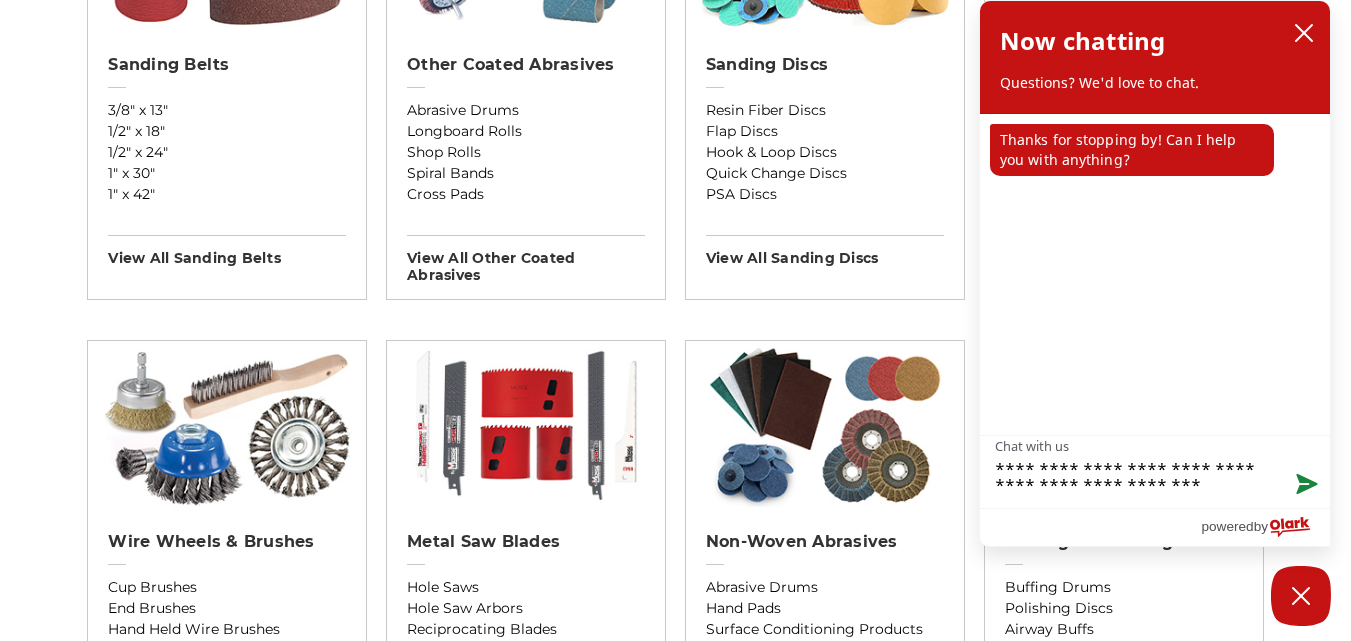 type on "**********" 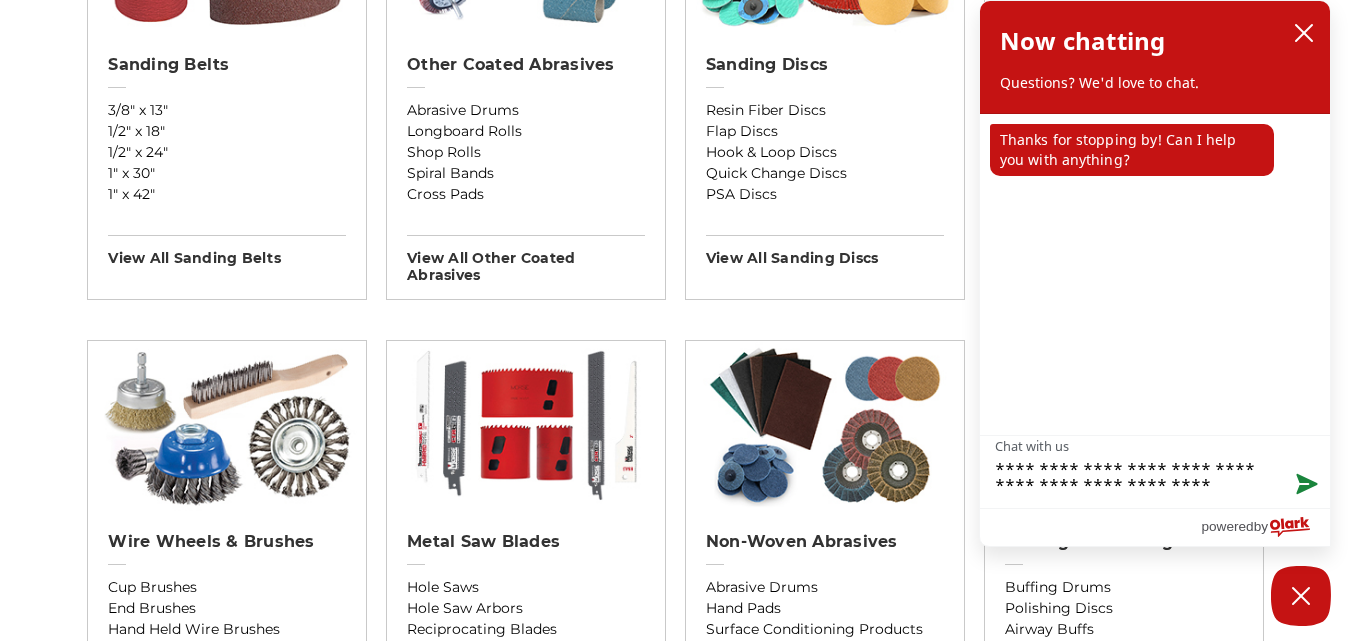 type on "**********" 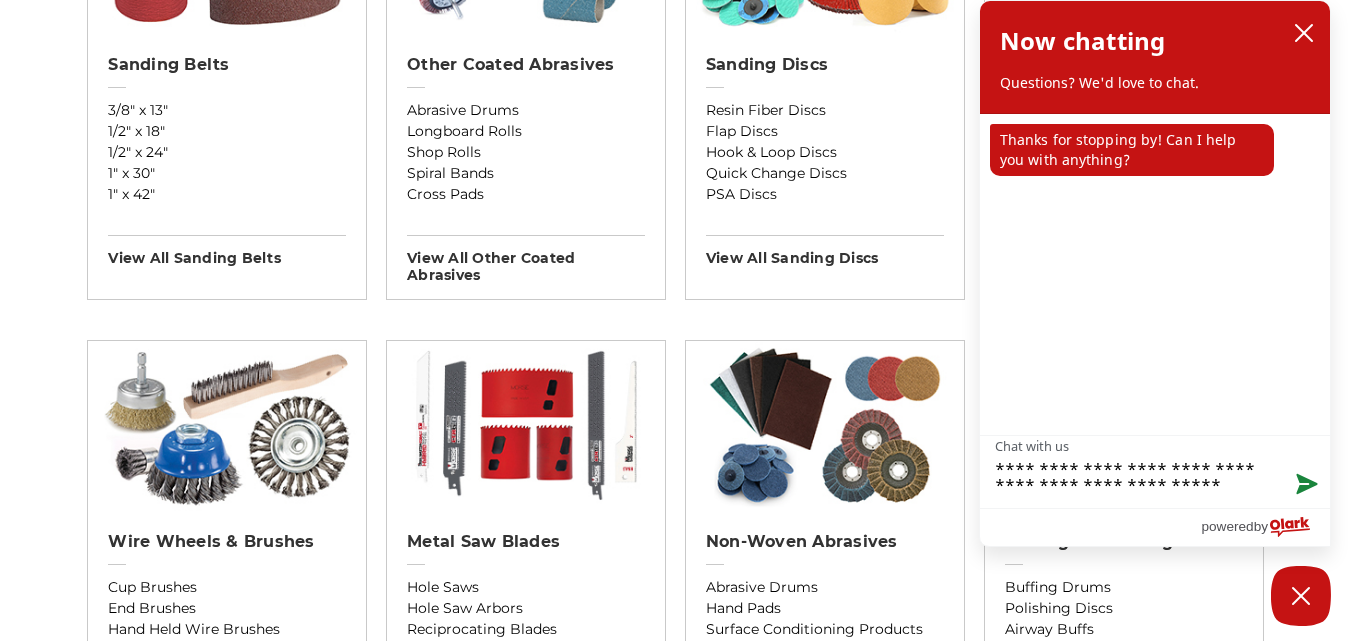 type on "**********" 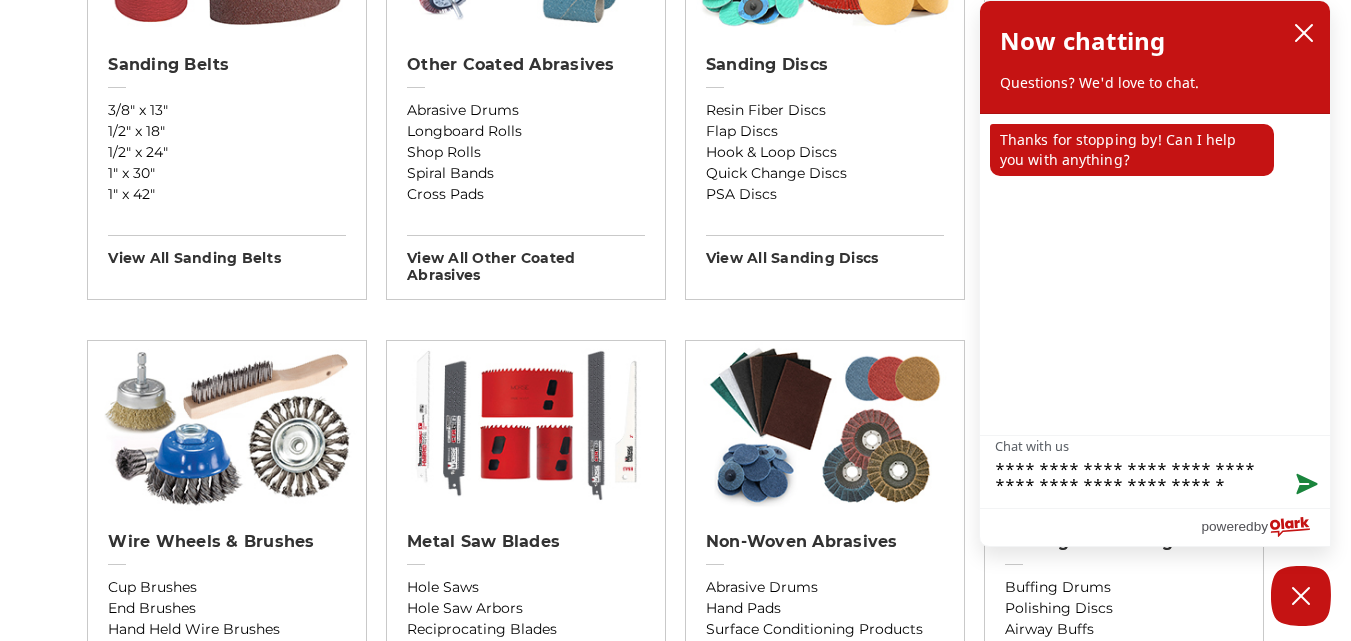 type on "**********" 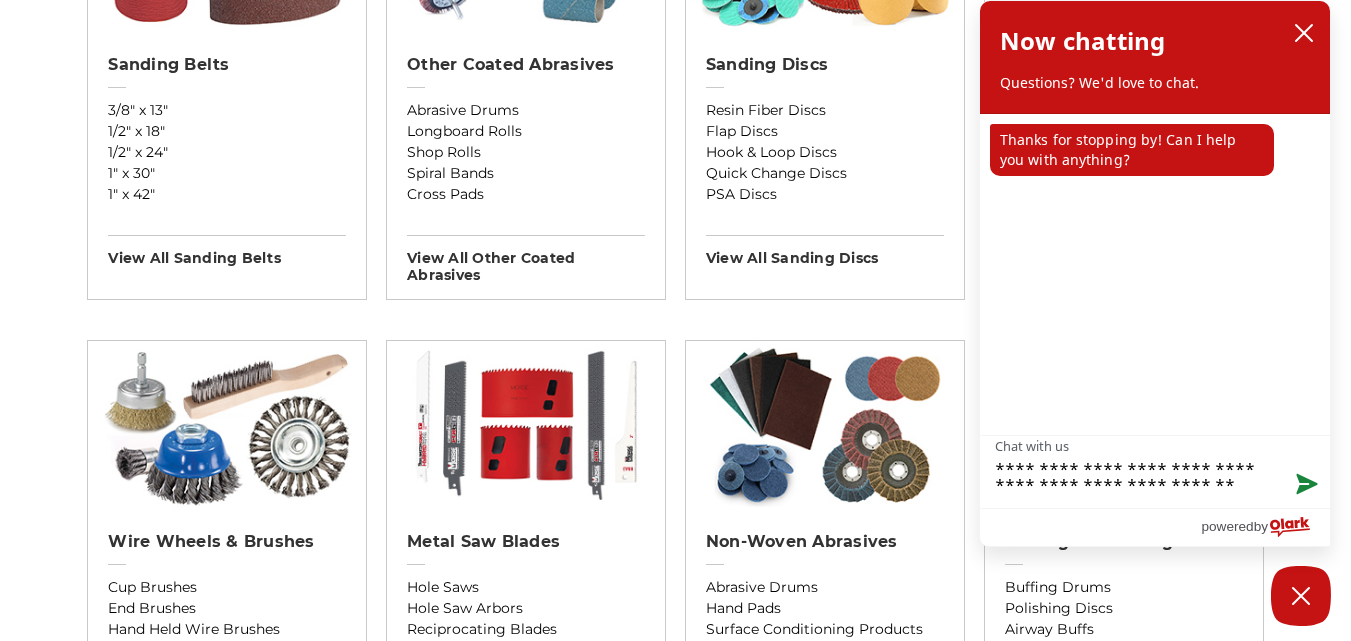 type on "**********" 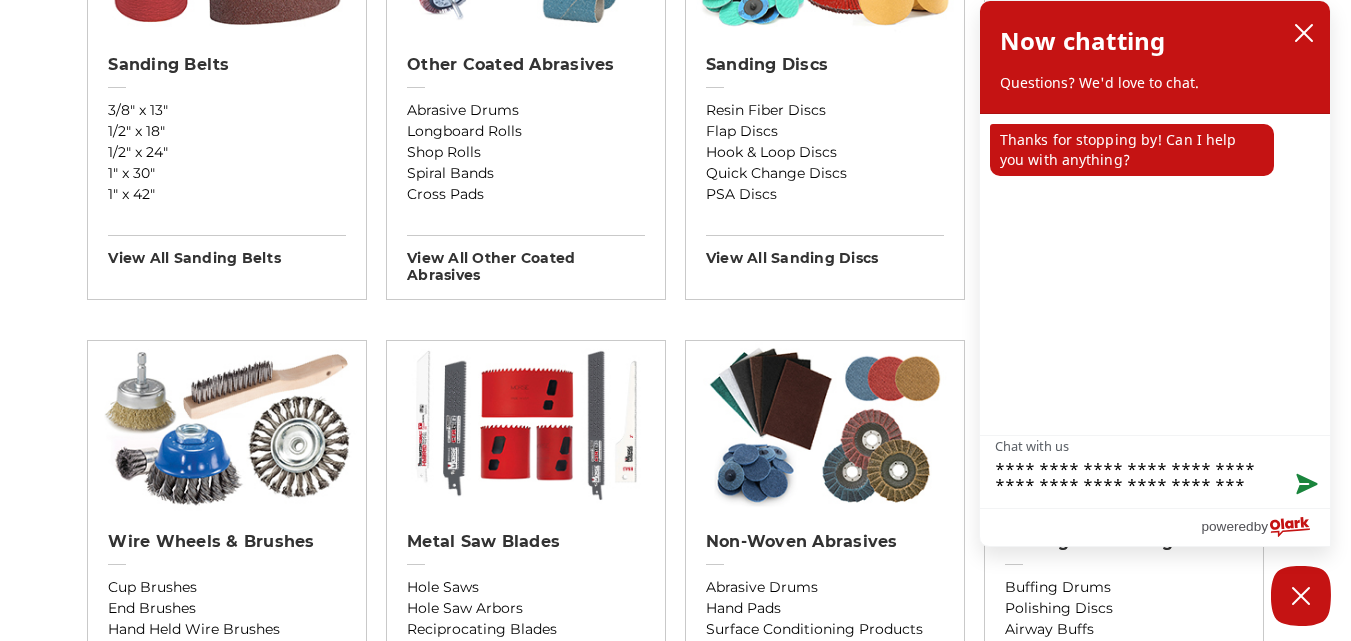type on "**********" 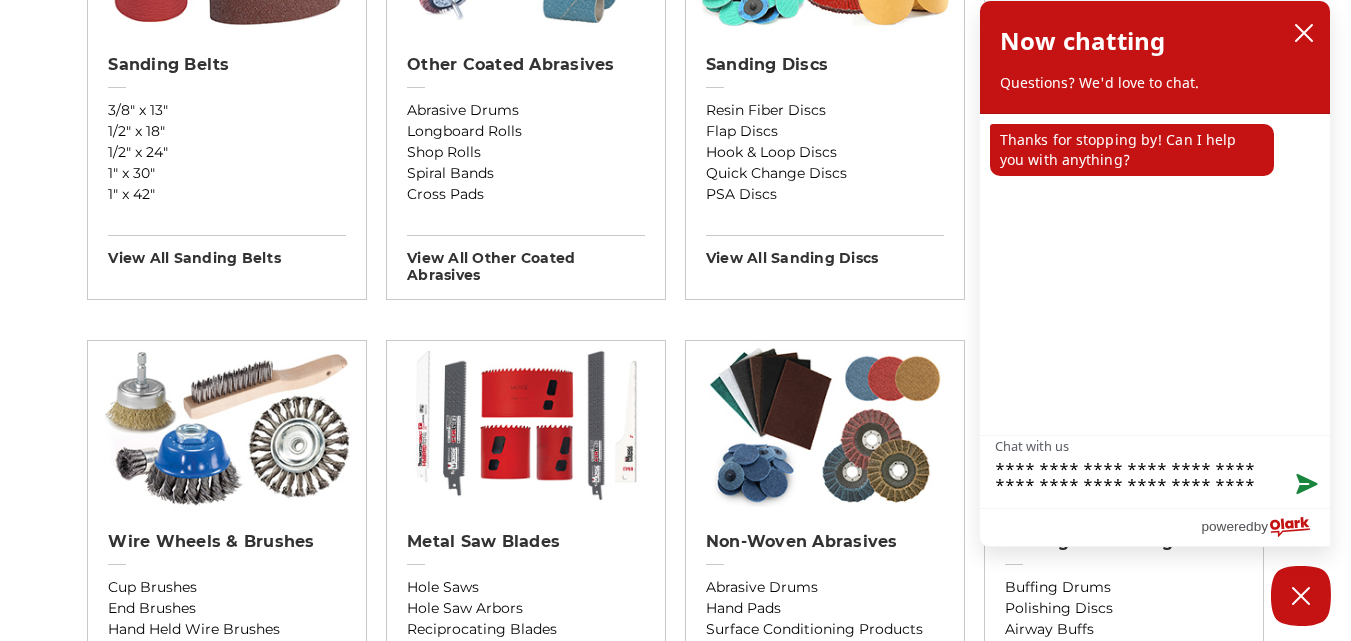 type on "**********" 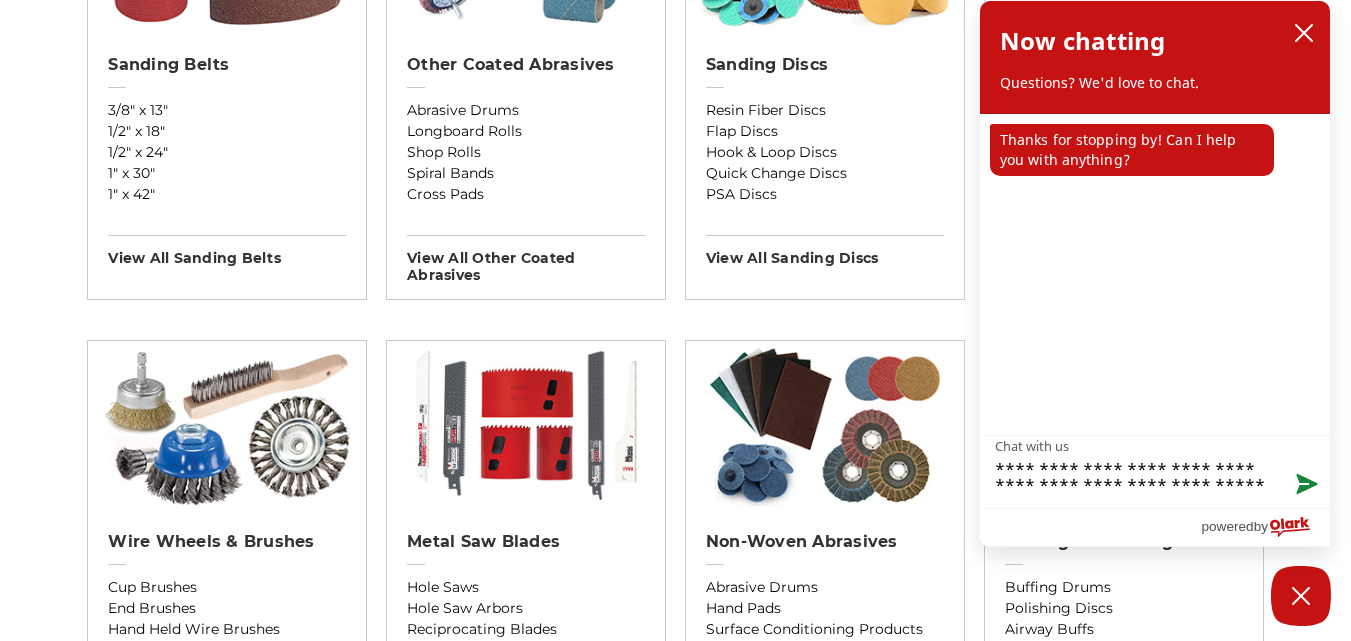 type on "**********" 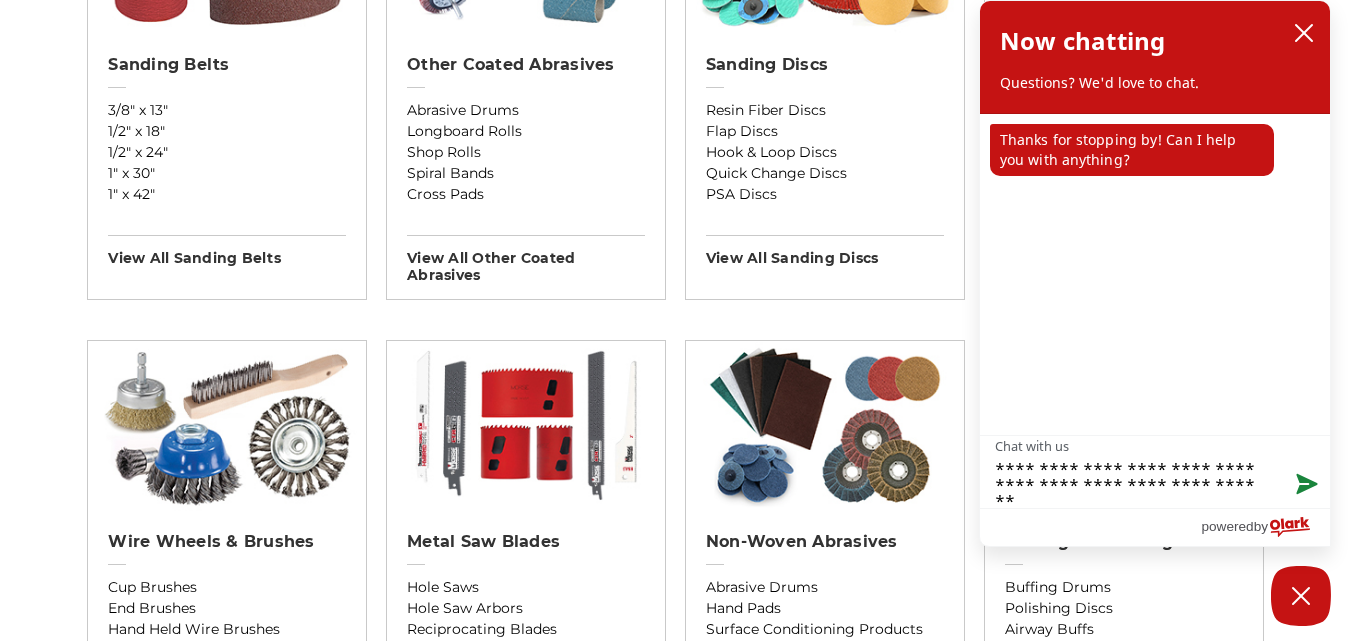 type on "**********" 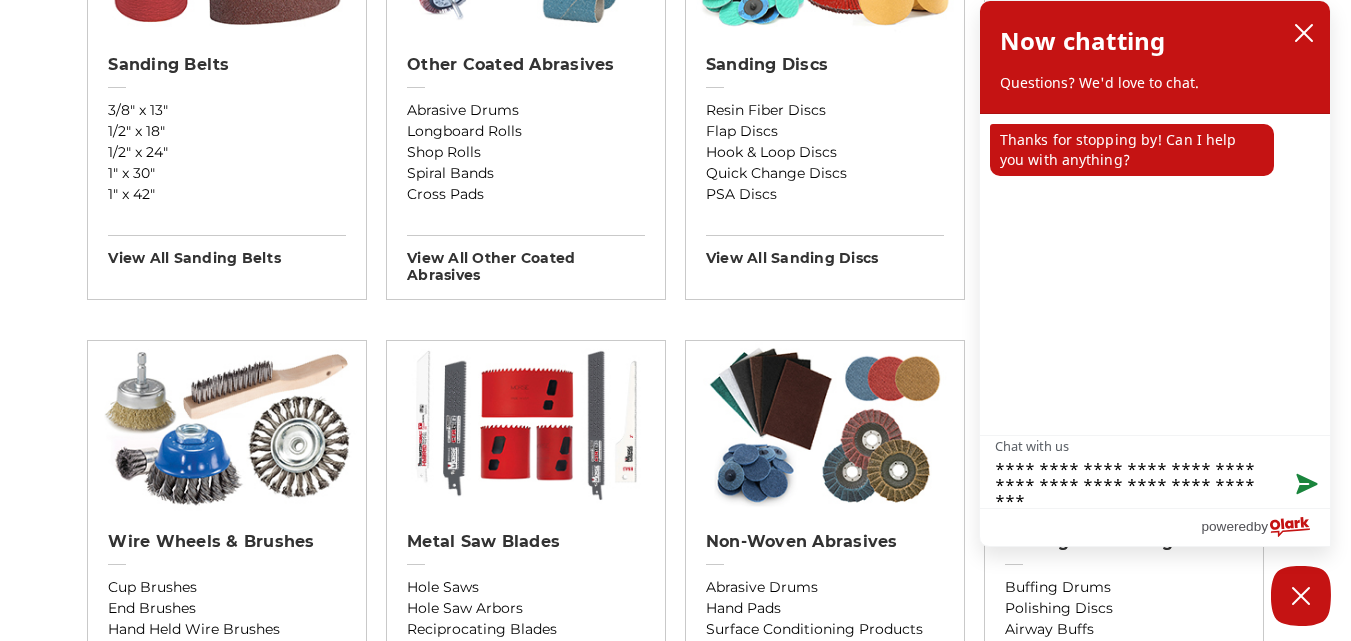 type on "**********" 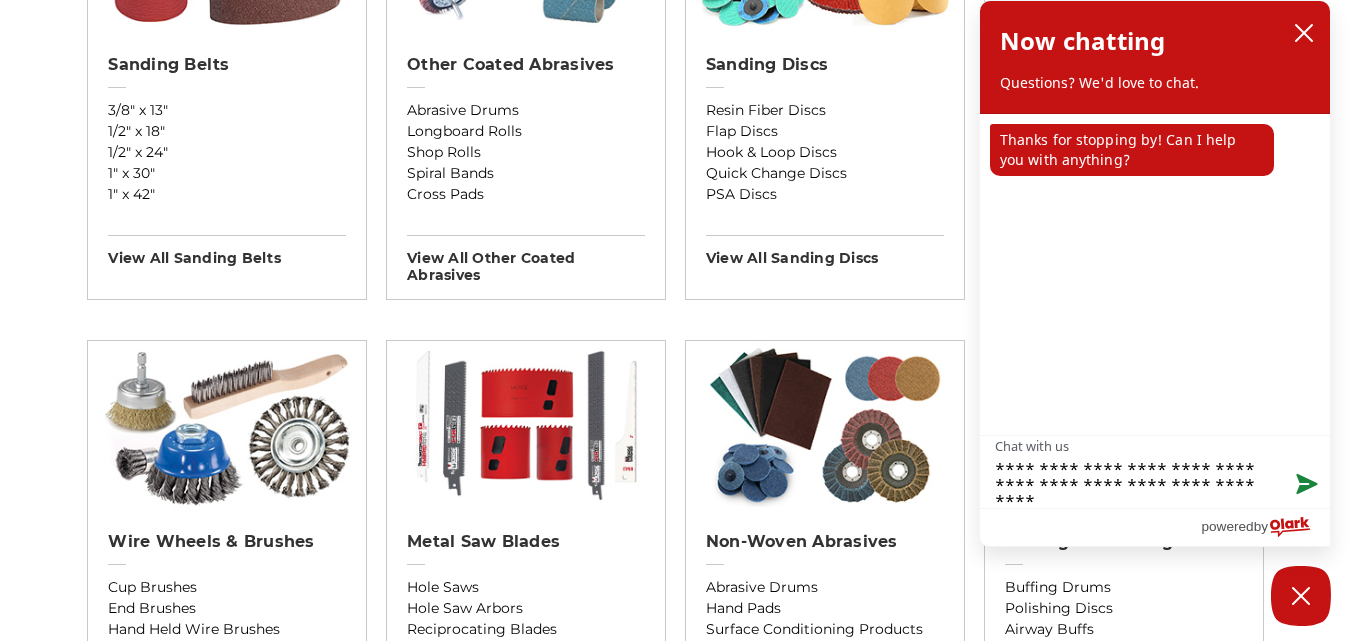 type on "**********" 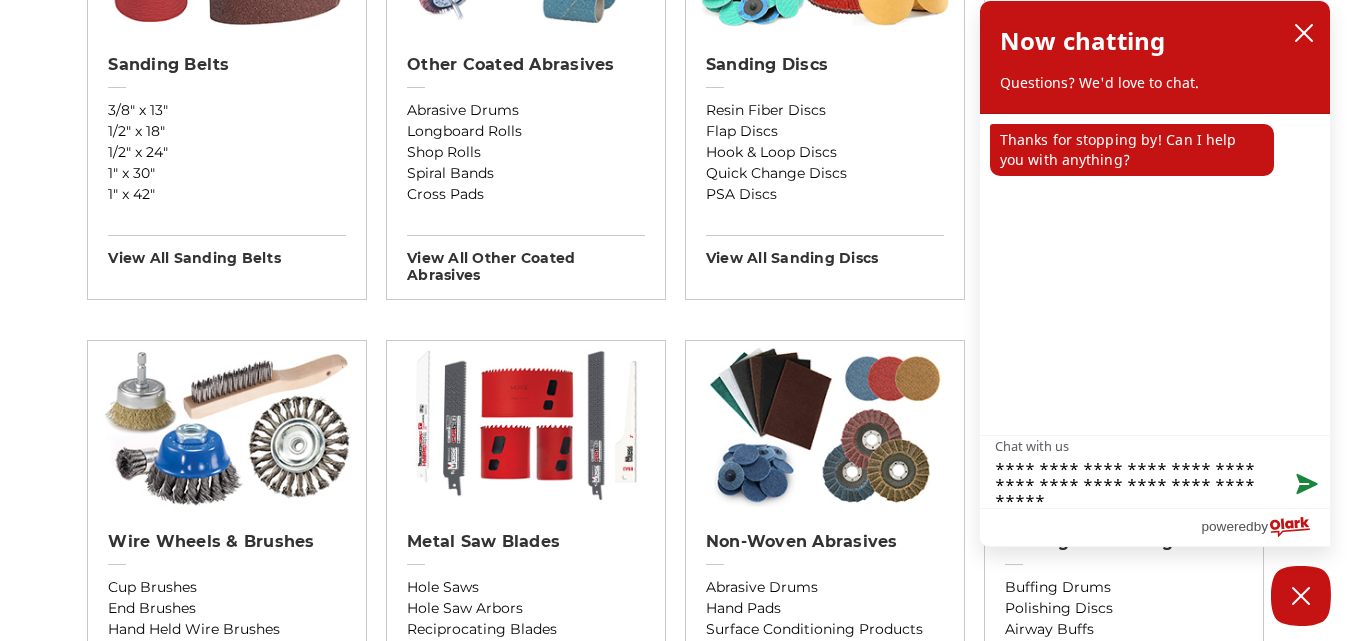 type on "**********" 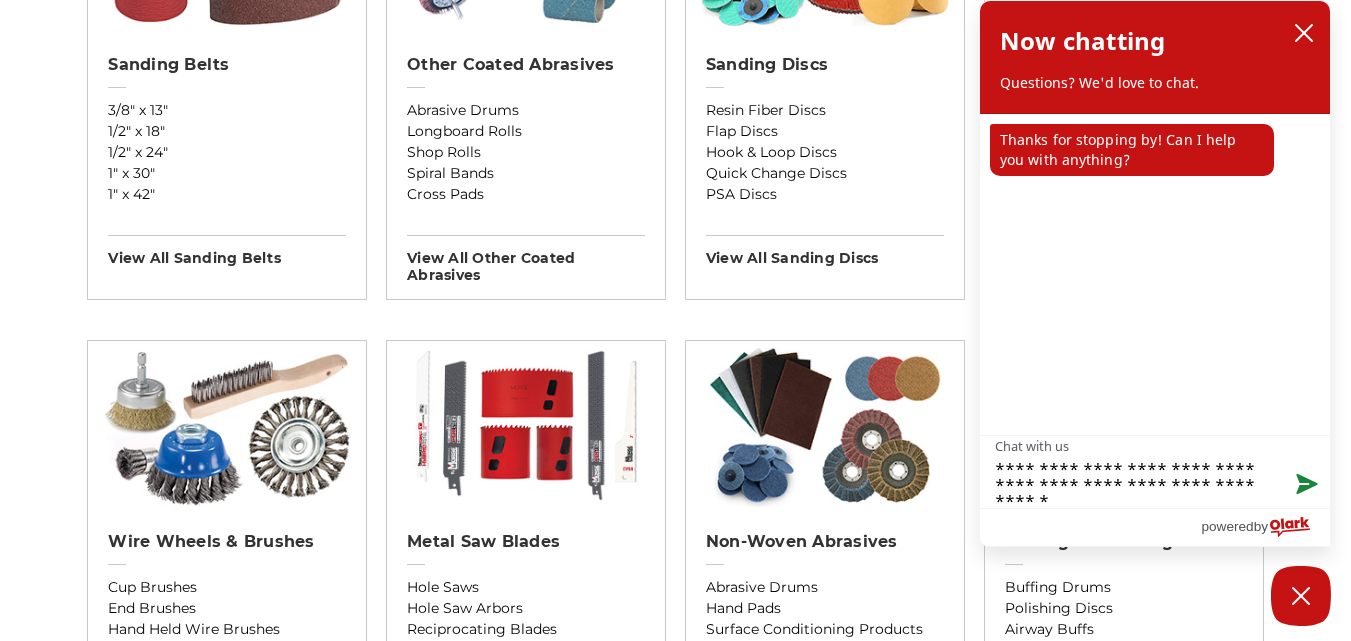 type on "**********" 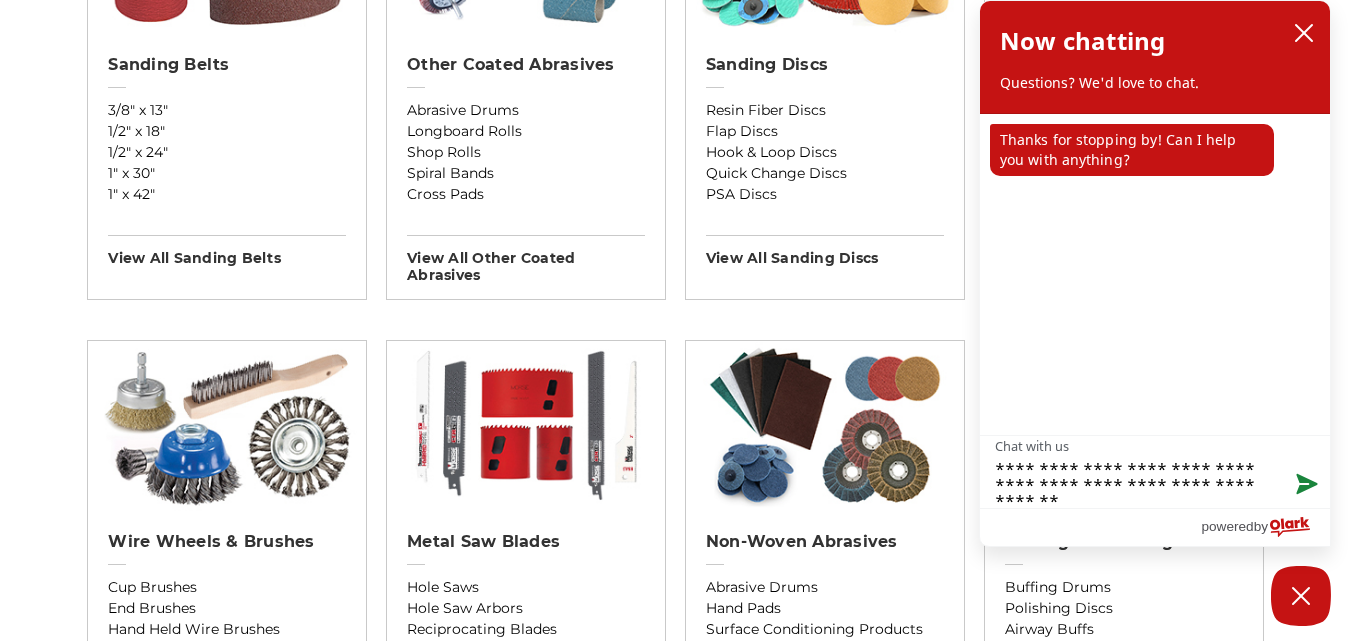 type on "**********" 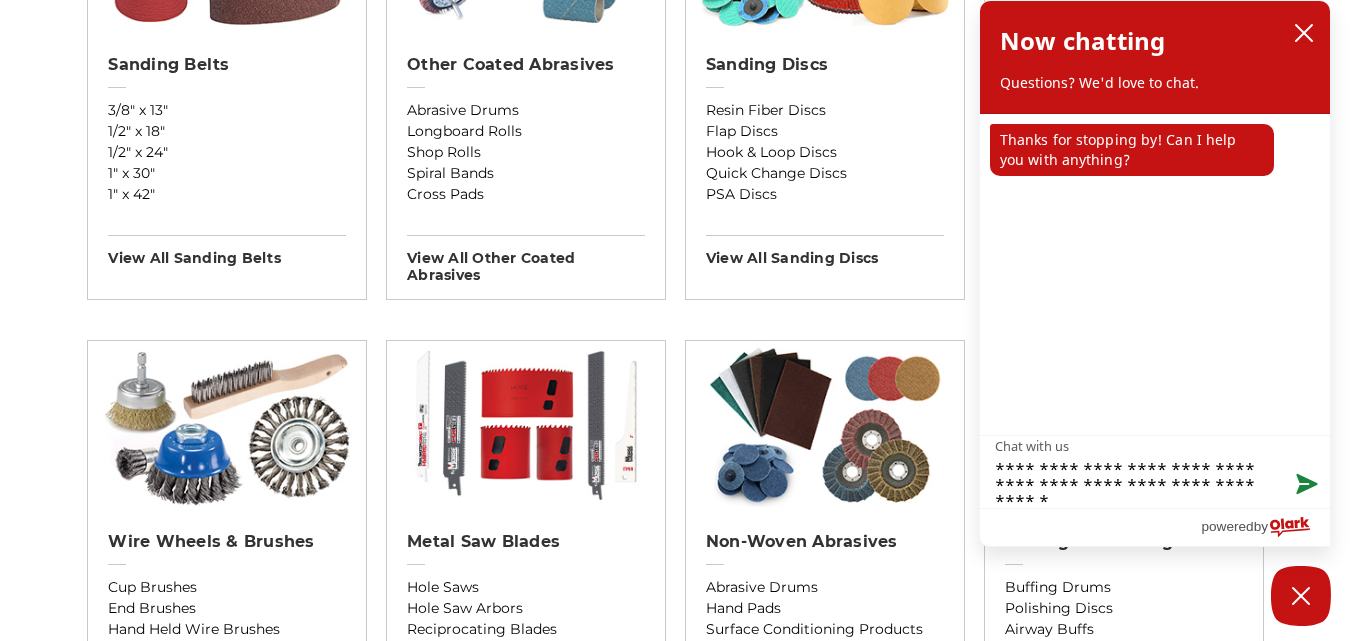 type on "**********" 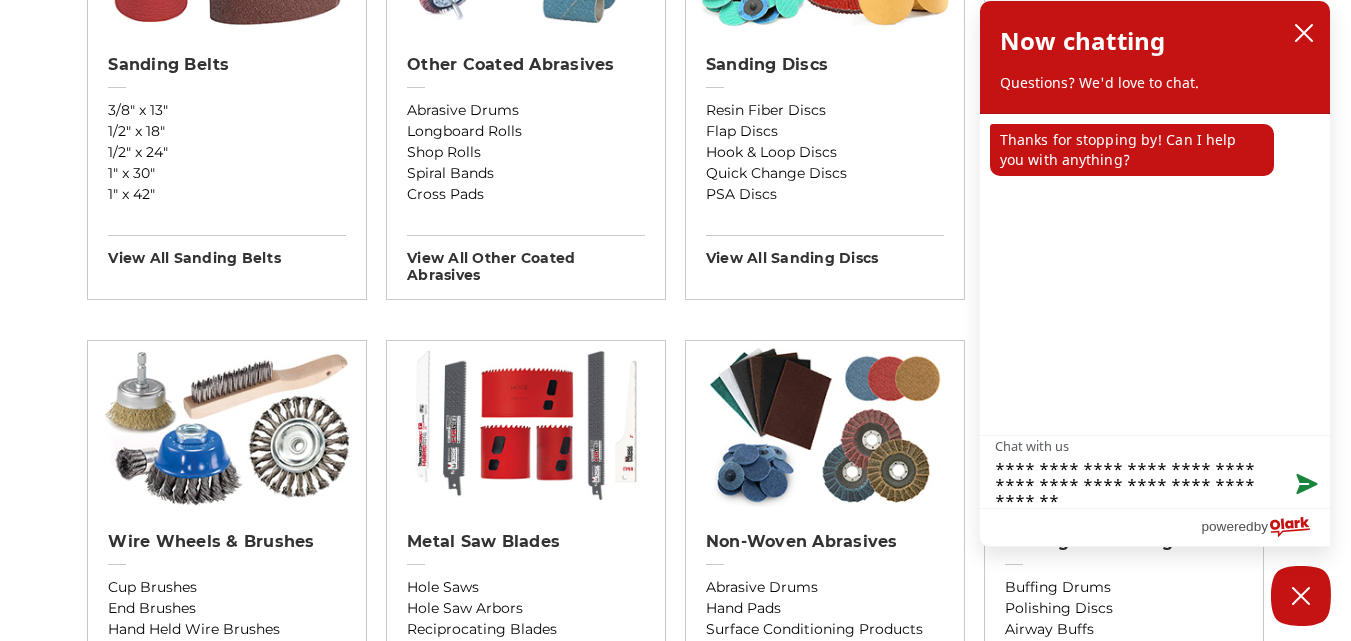 type on "**********" 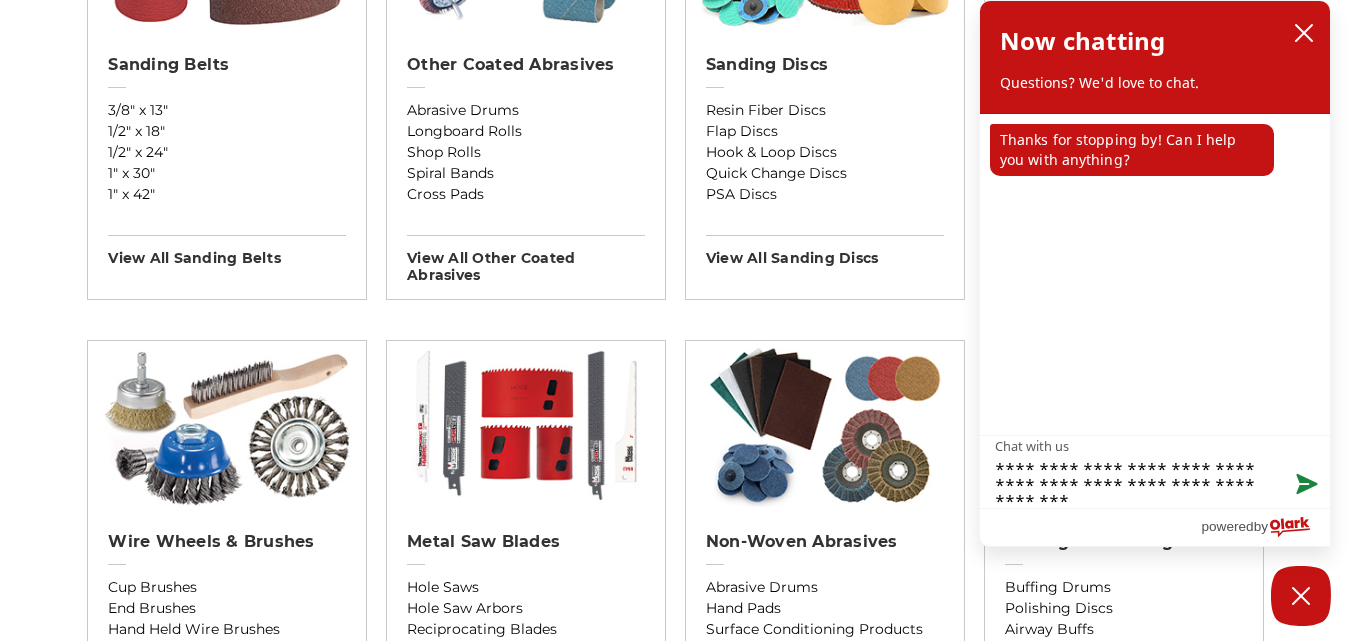 type on "**********" 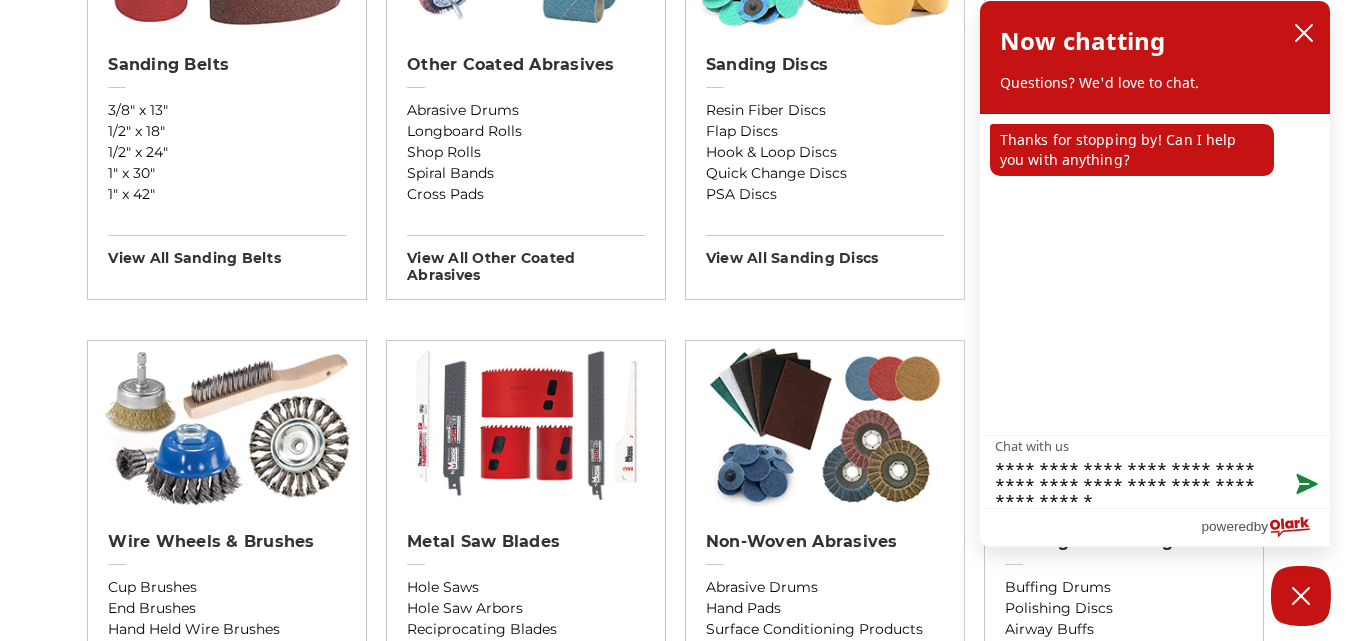 type on "**********" 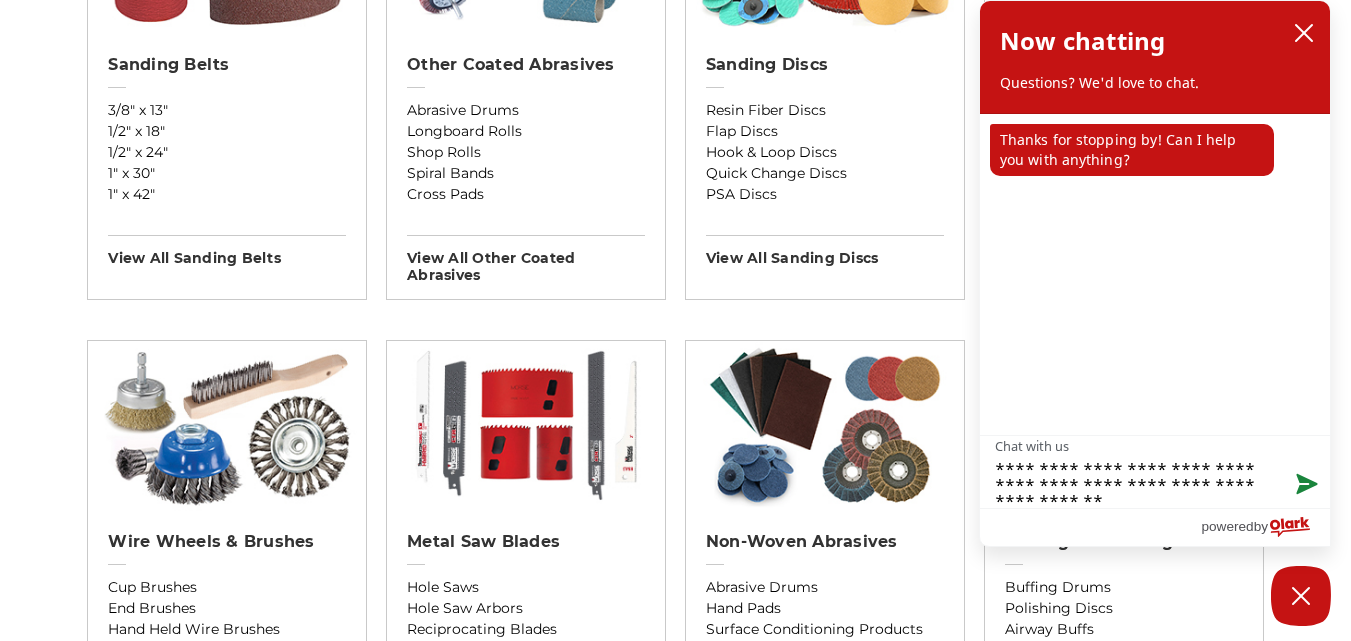 type on "**********" 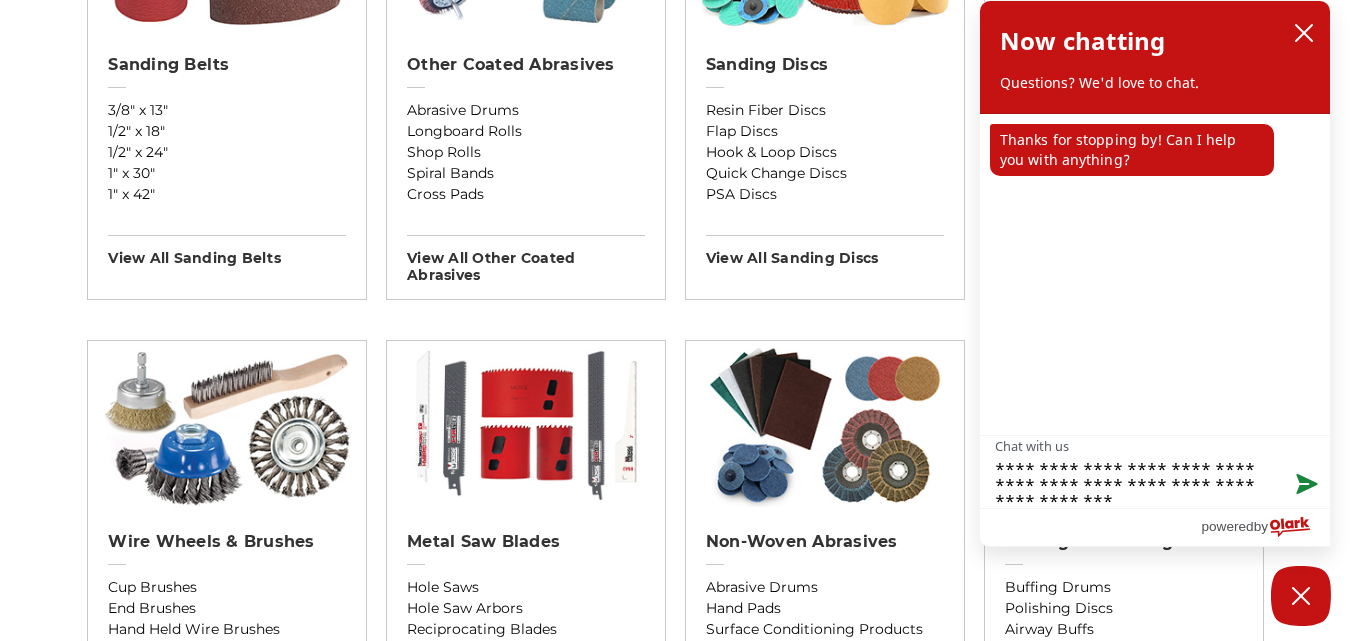 type on "**********" 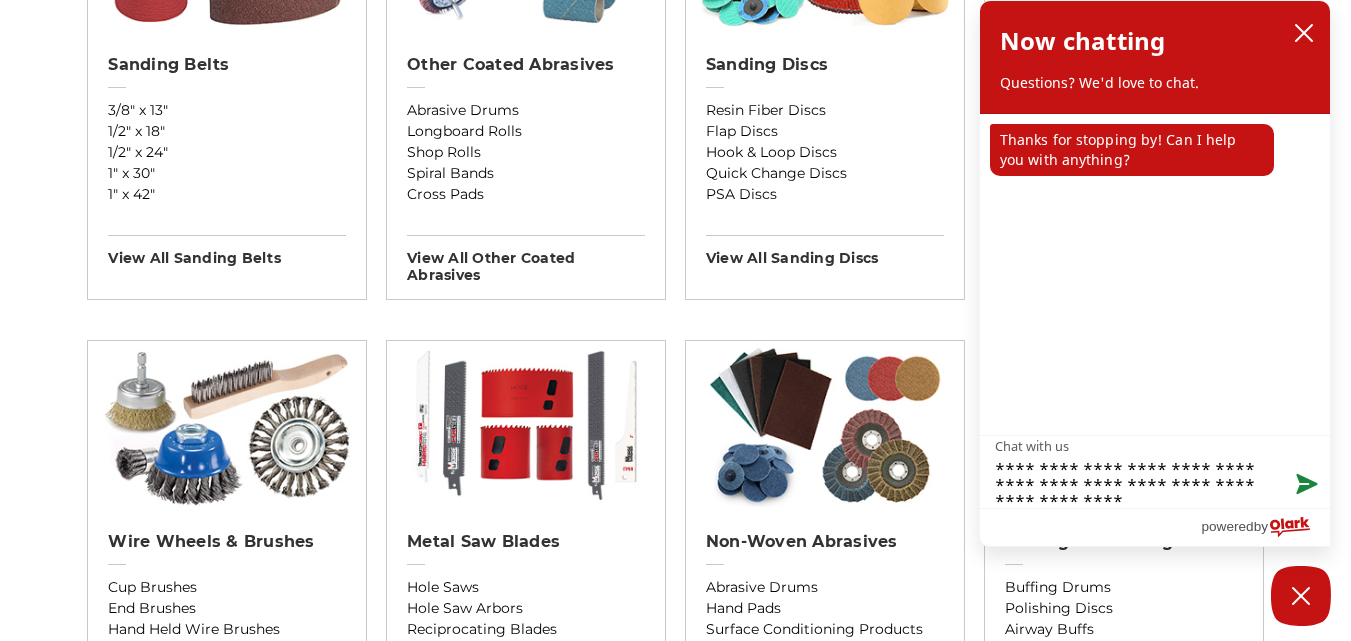 type on "**********" 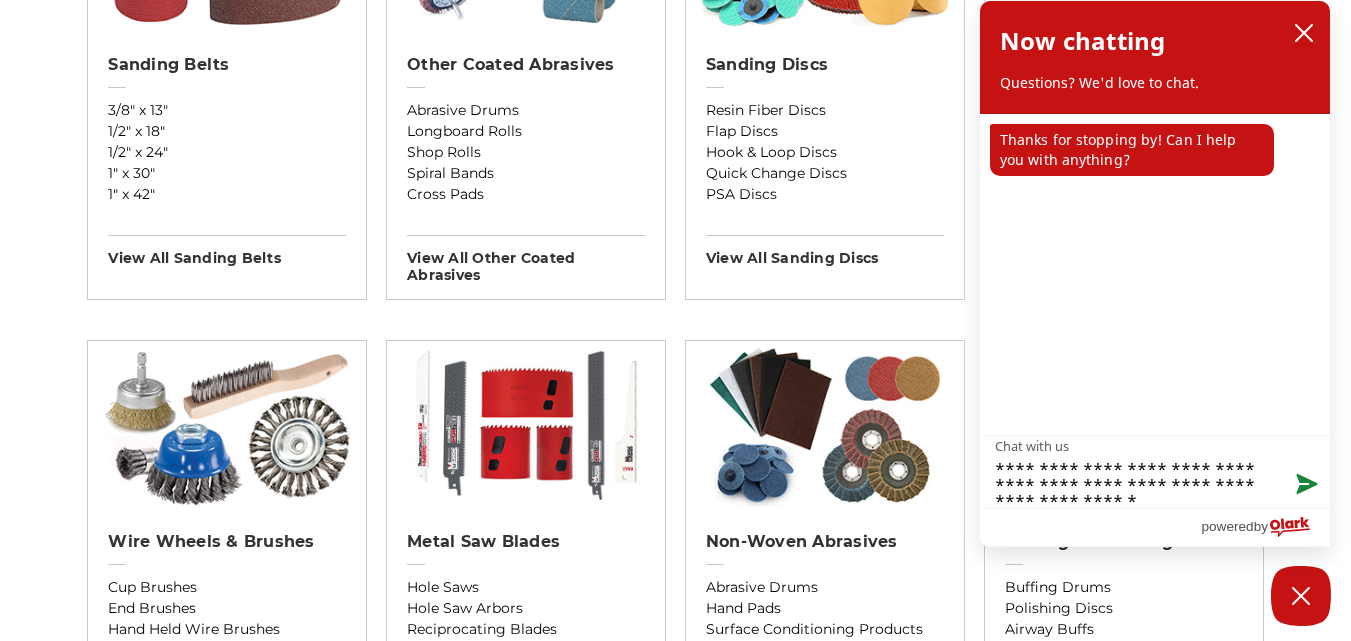type on "**********" 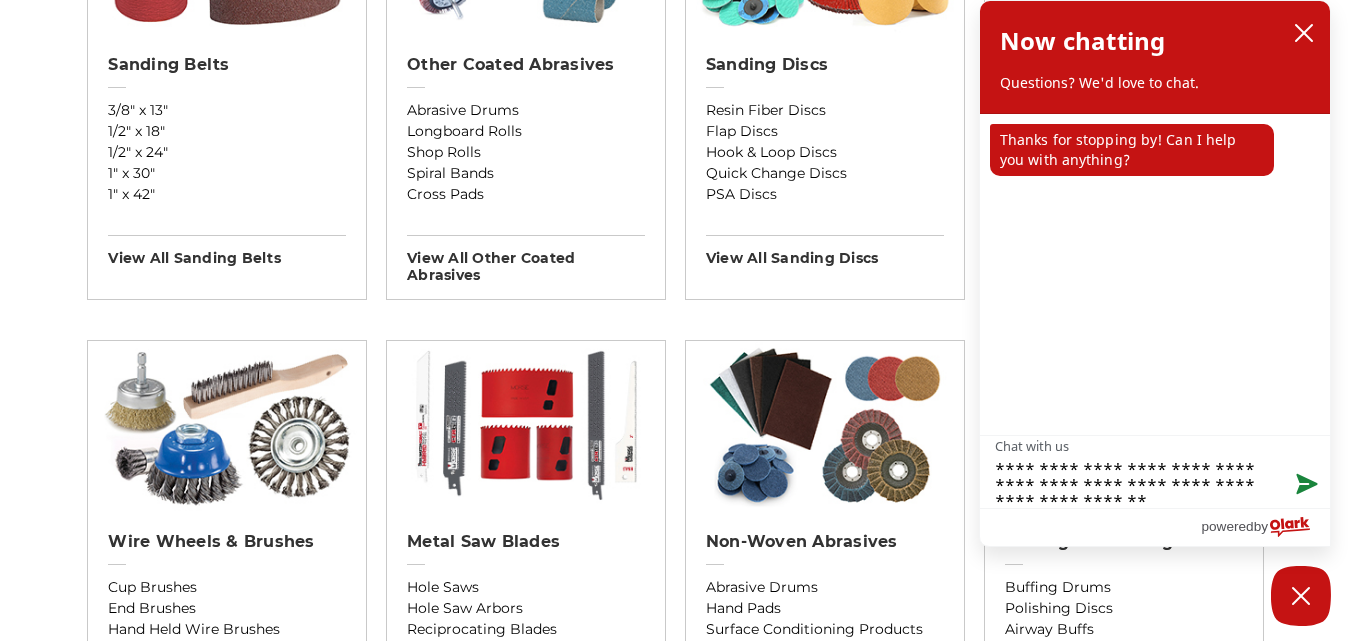 type on "**********" 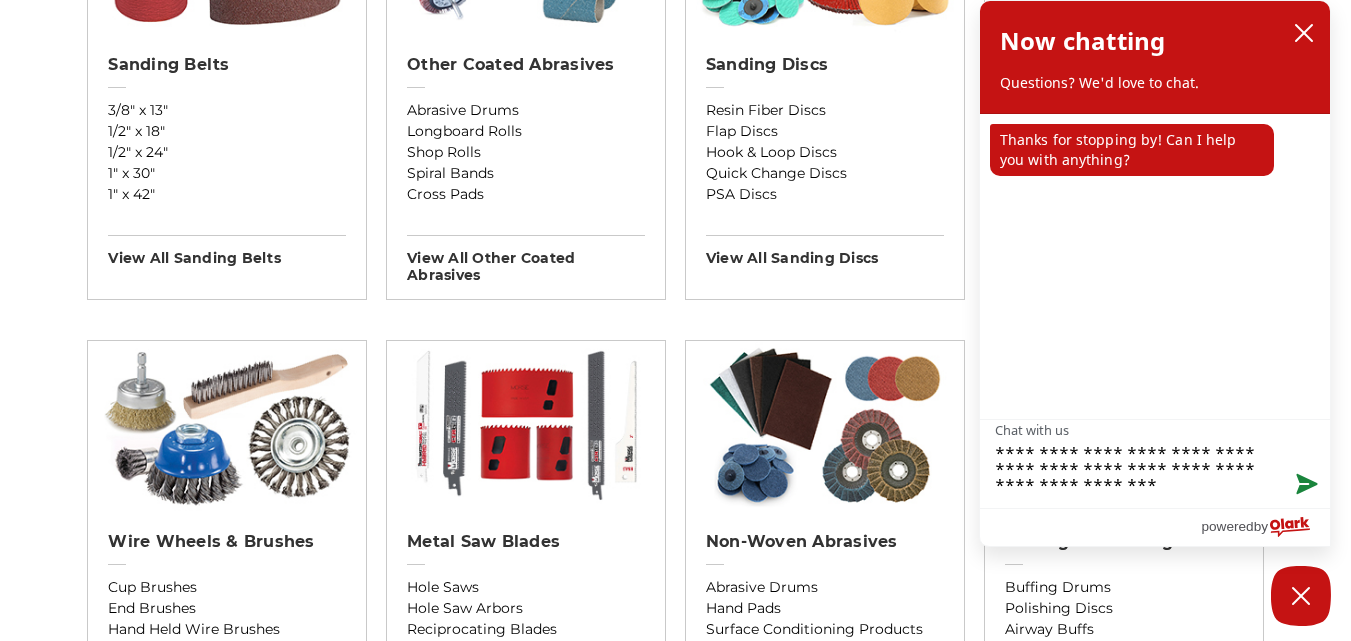 scroll, scrollTop: 0, scrollLeft: 0, axis: both 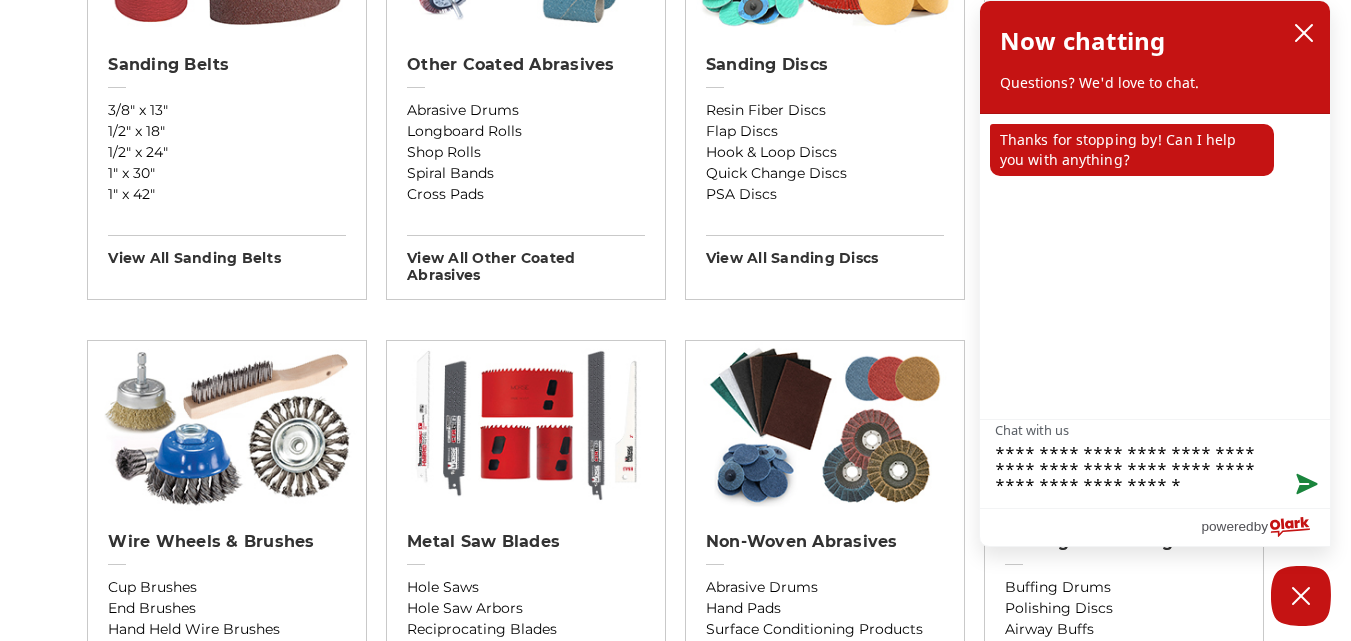 type on "**********" 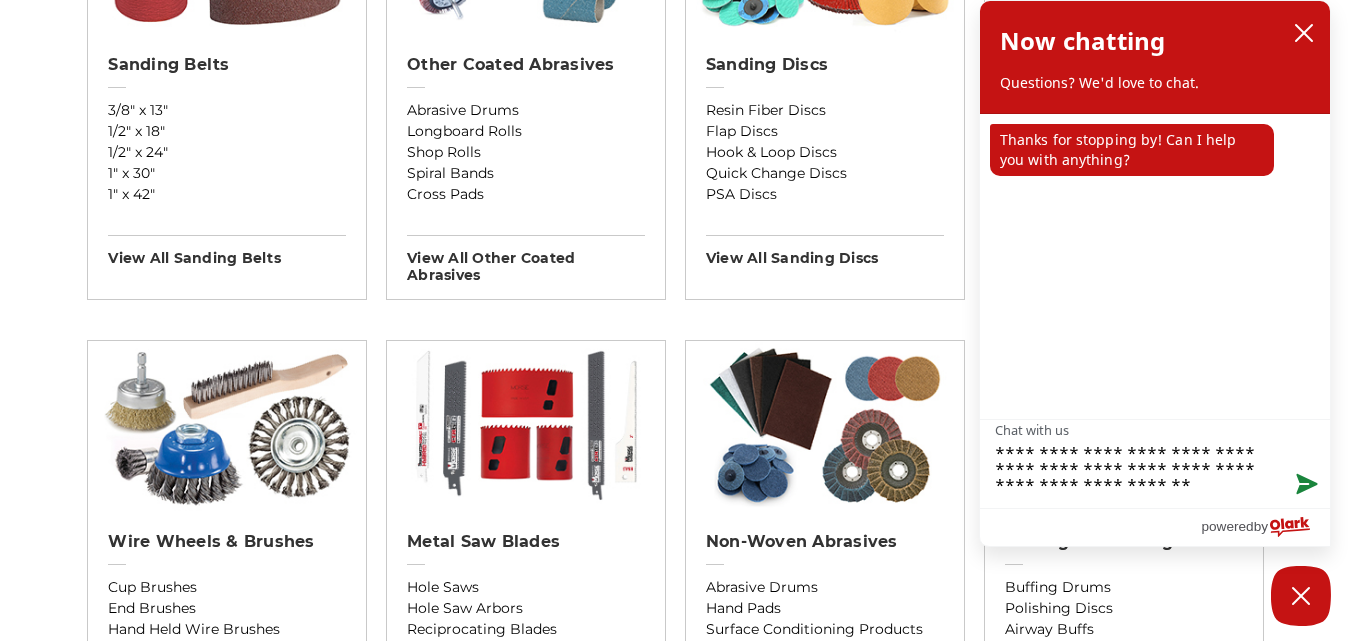 type on "**********" 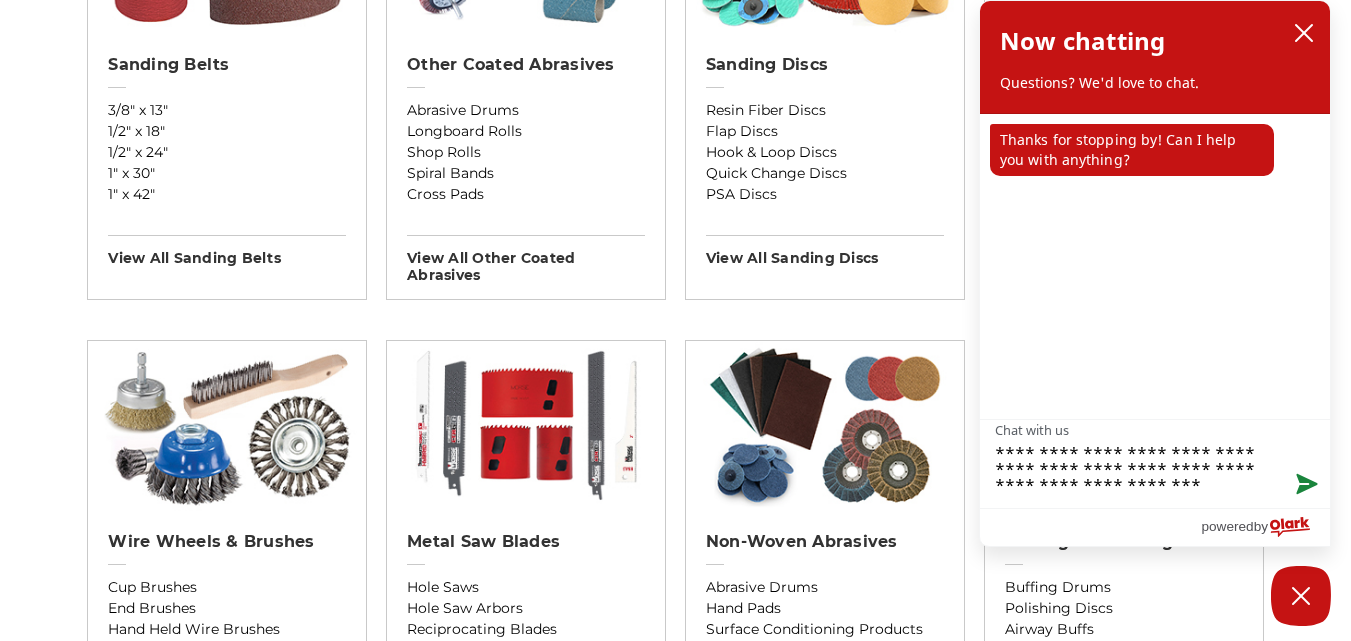 type on "**********" 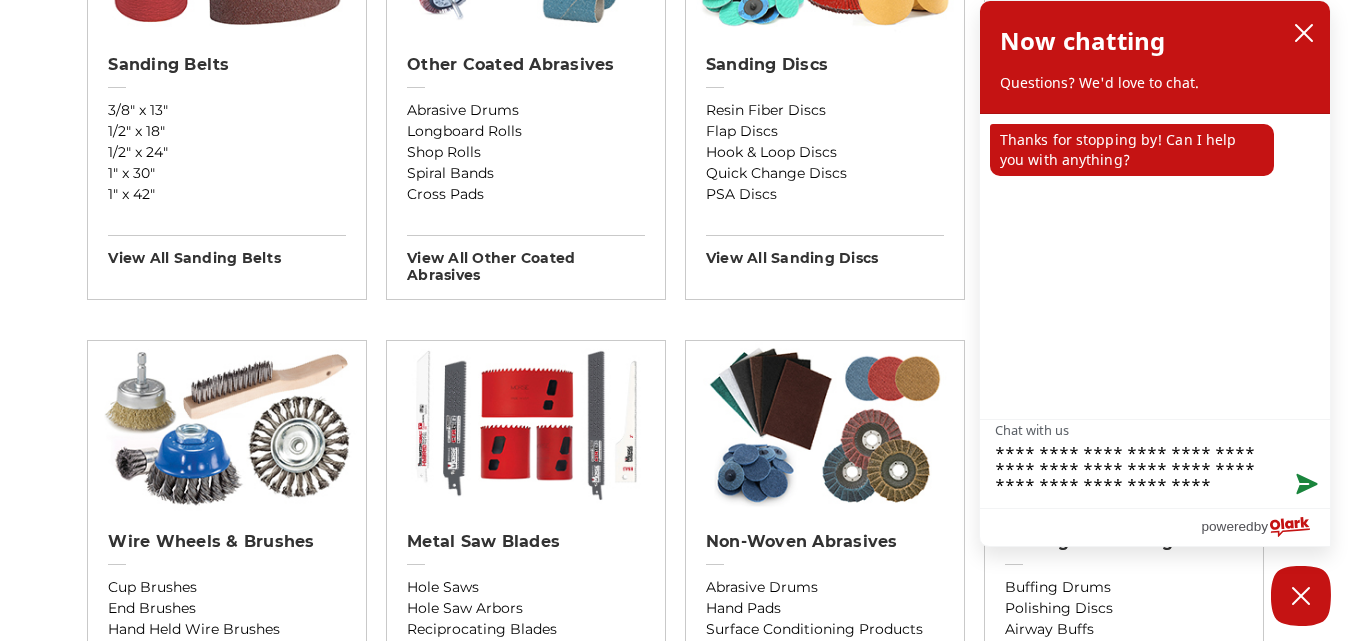 type on "**********" 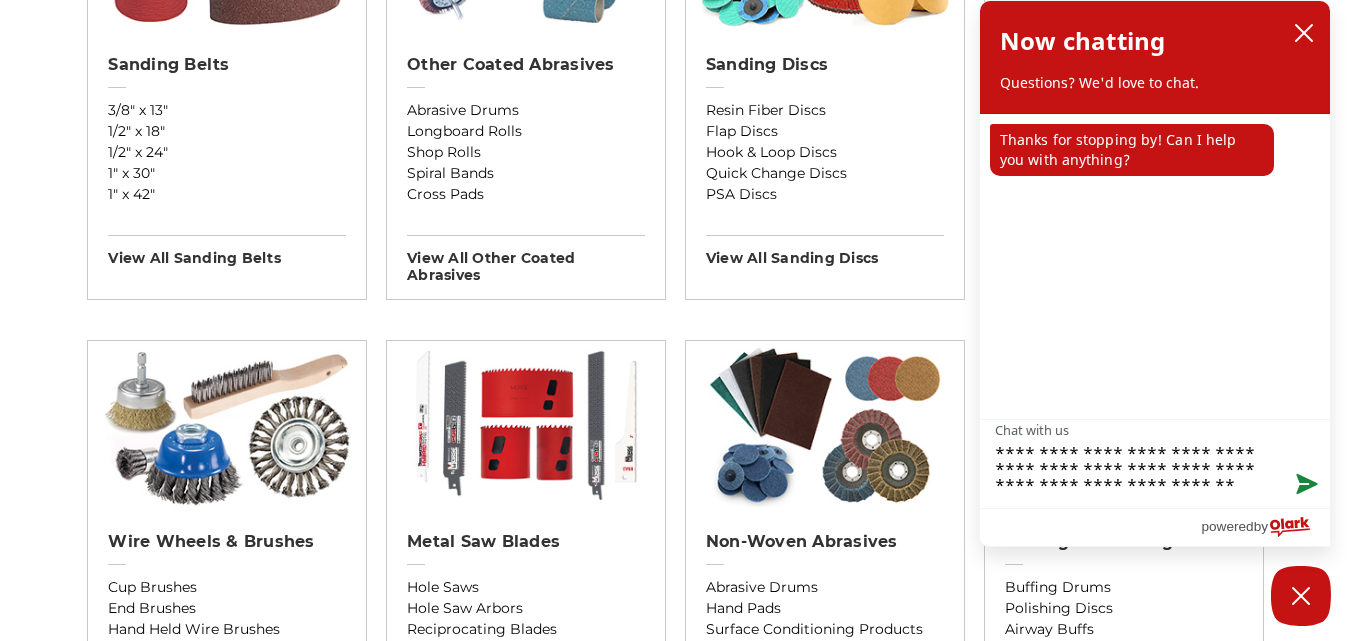 type on "**********" 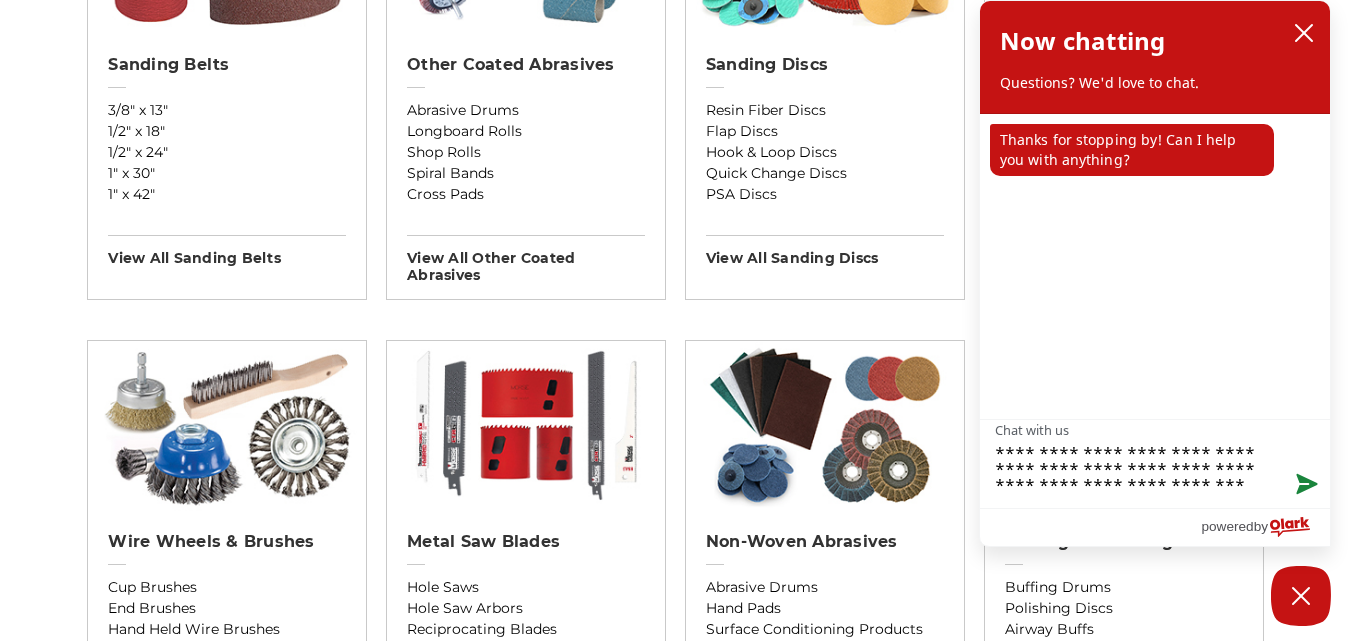 type on "**********" 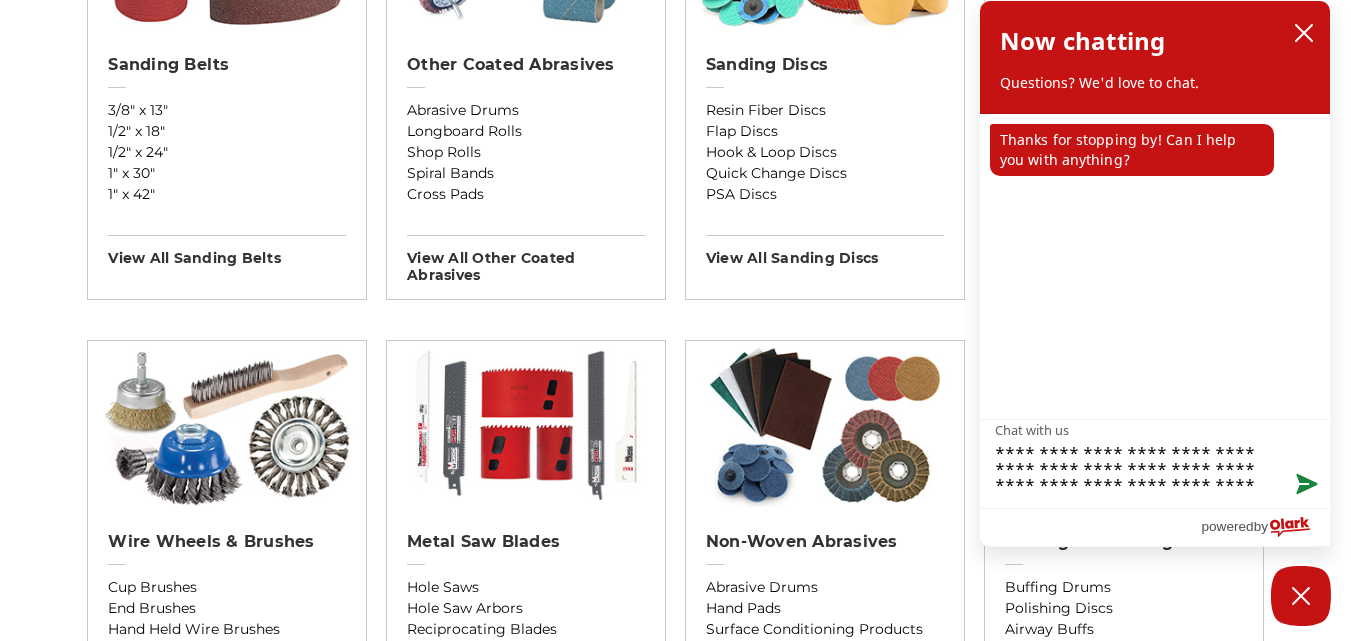 type on "**********" 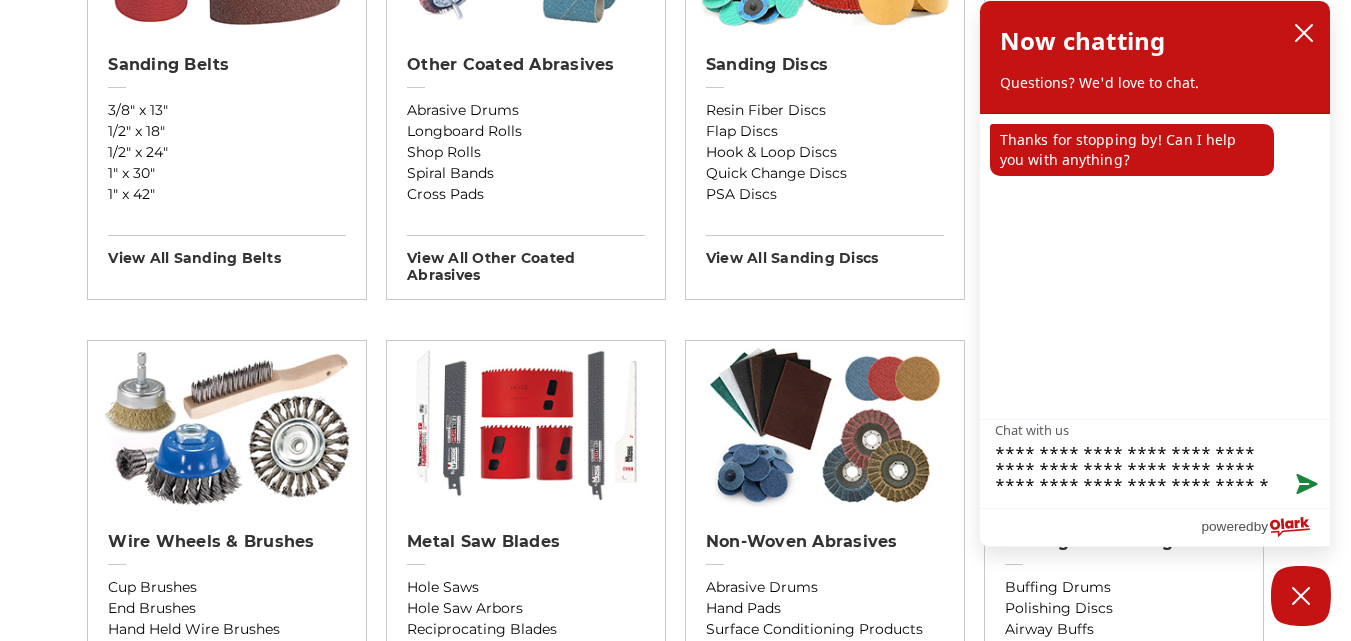 type on "**********" 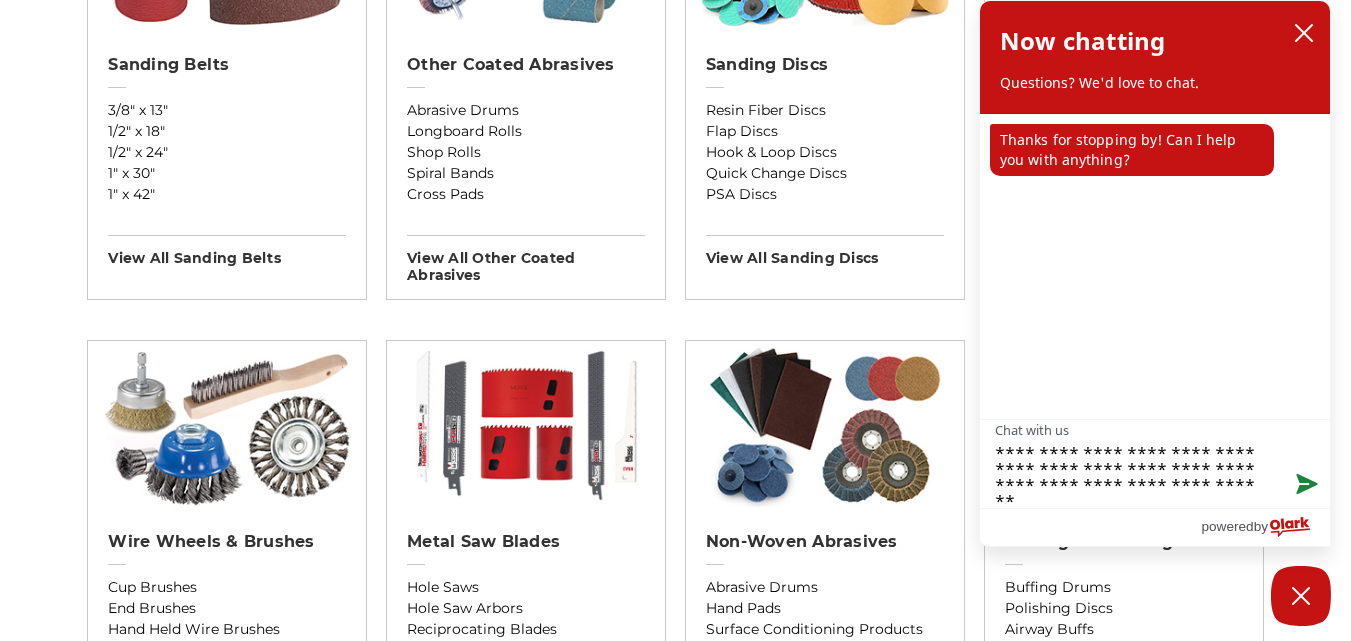 type on "**********" 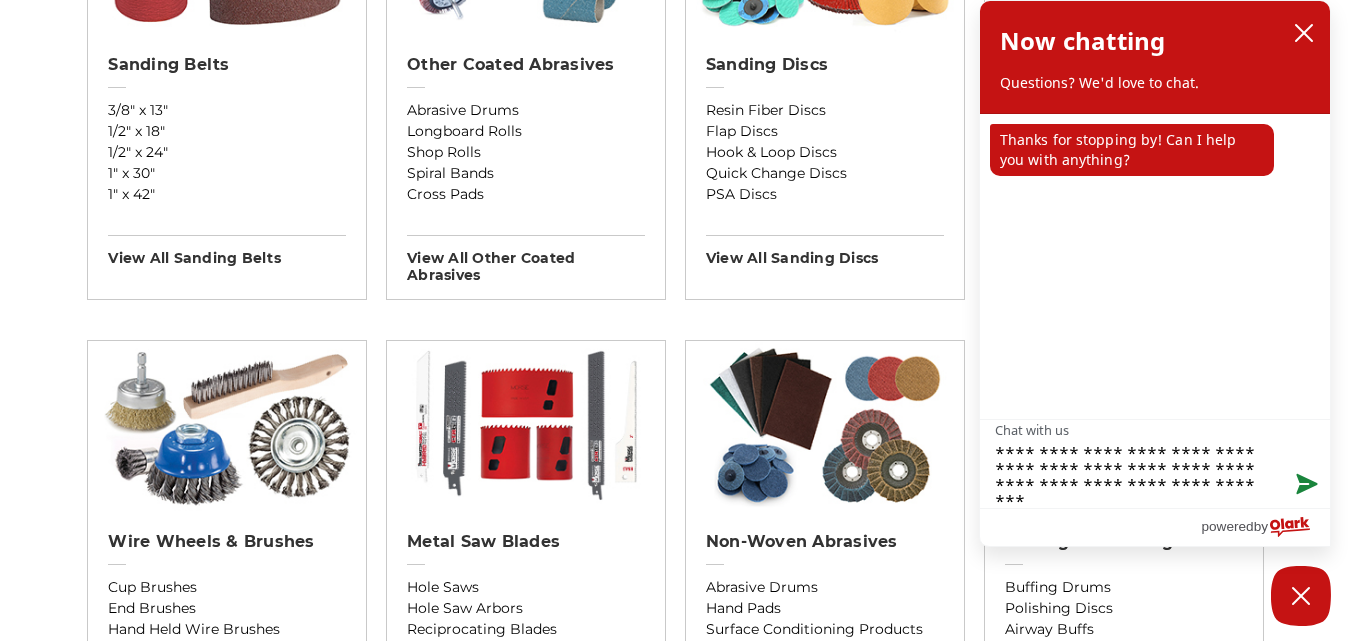 type 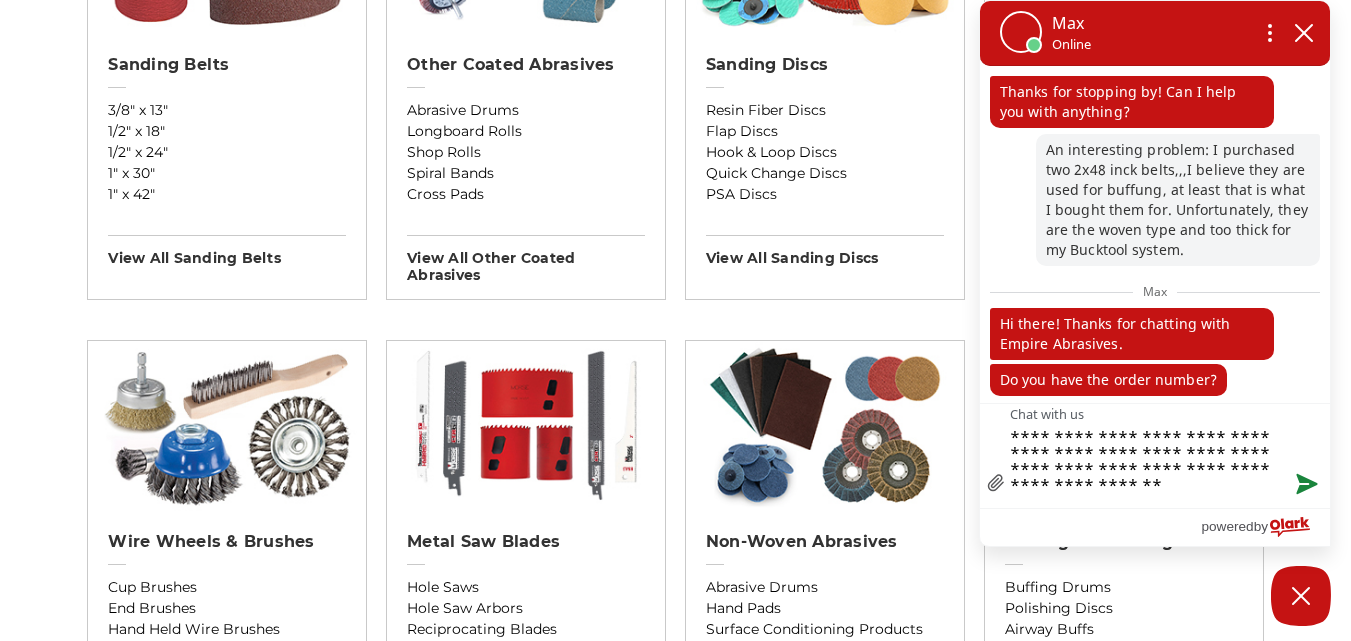 scroll, scrollTop: 0, scrollLeft: 0, axis: both 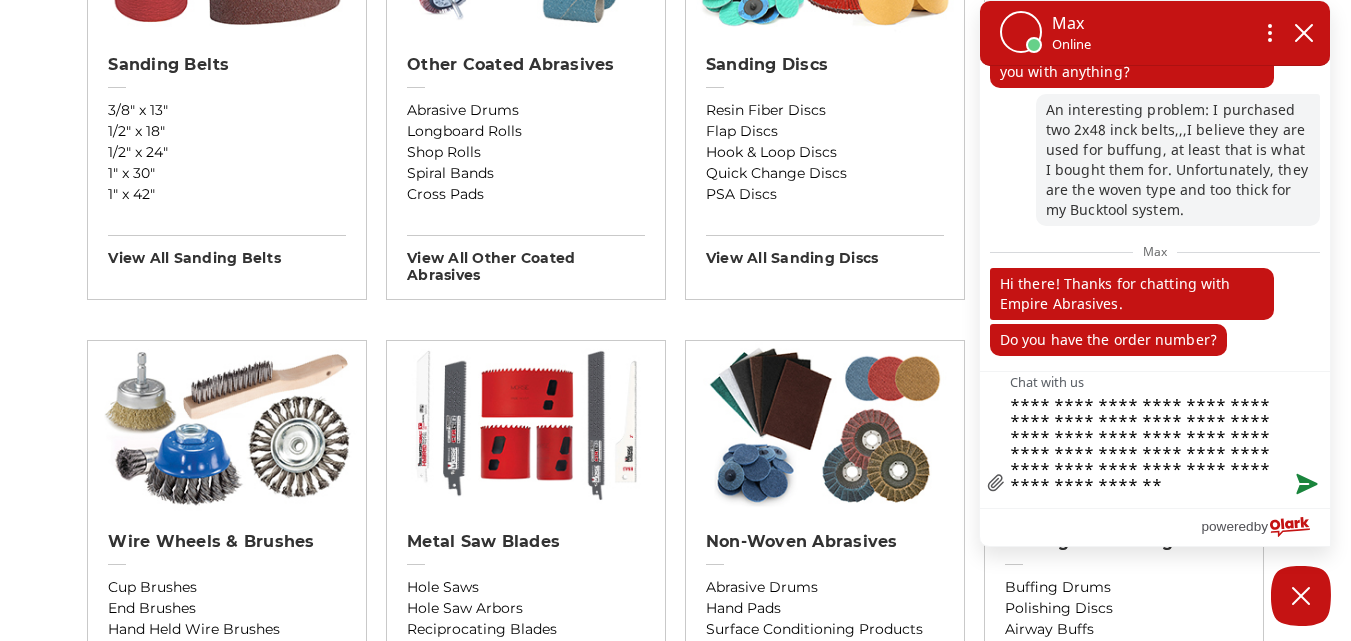 click on "**********" at bounding box center [1155, 440] 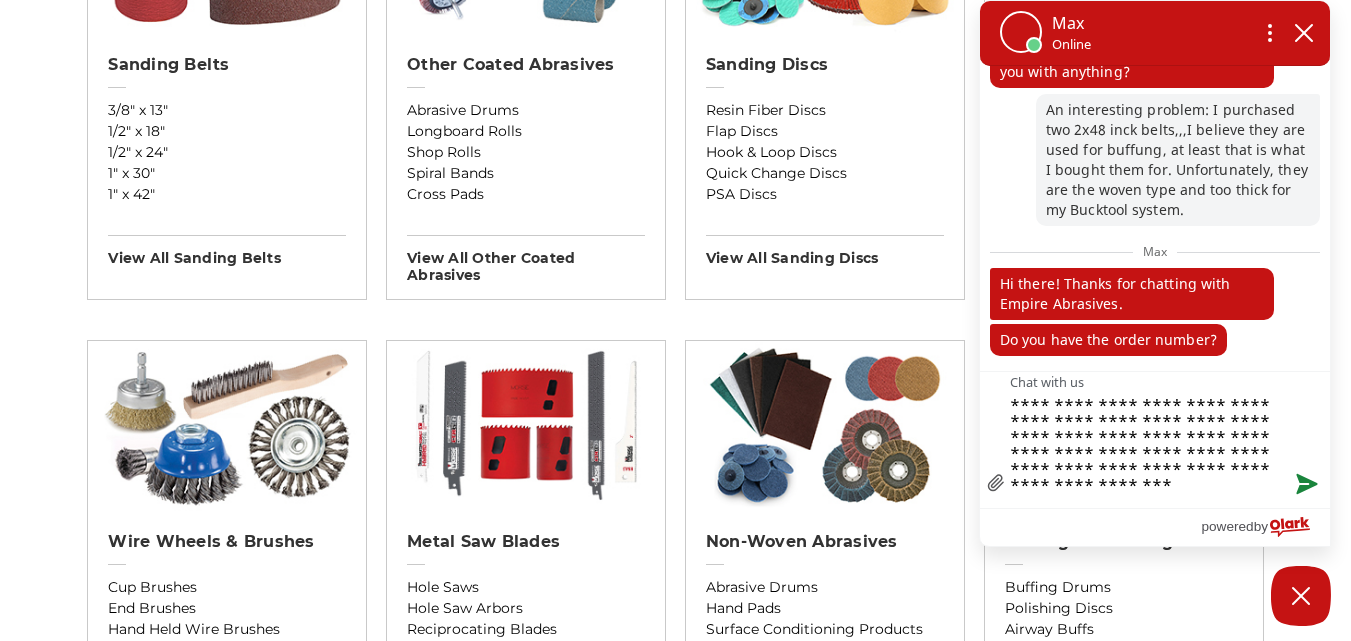 click on "**********" at bounding box center [1155, 440] 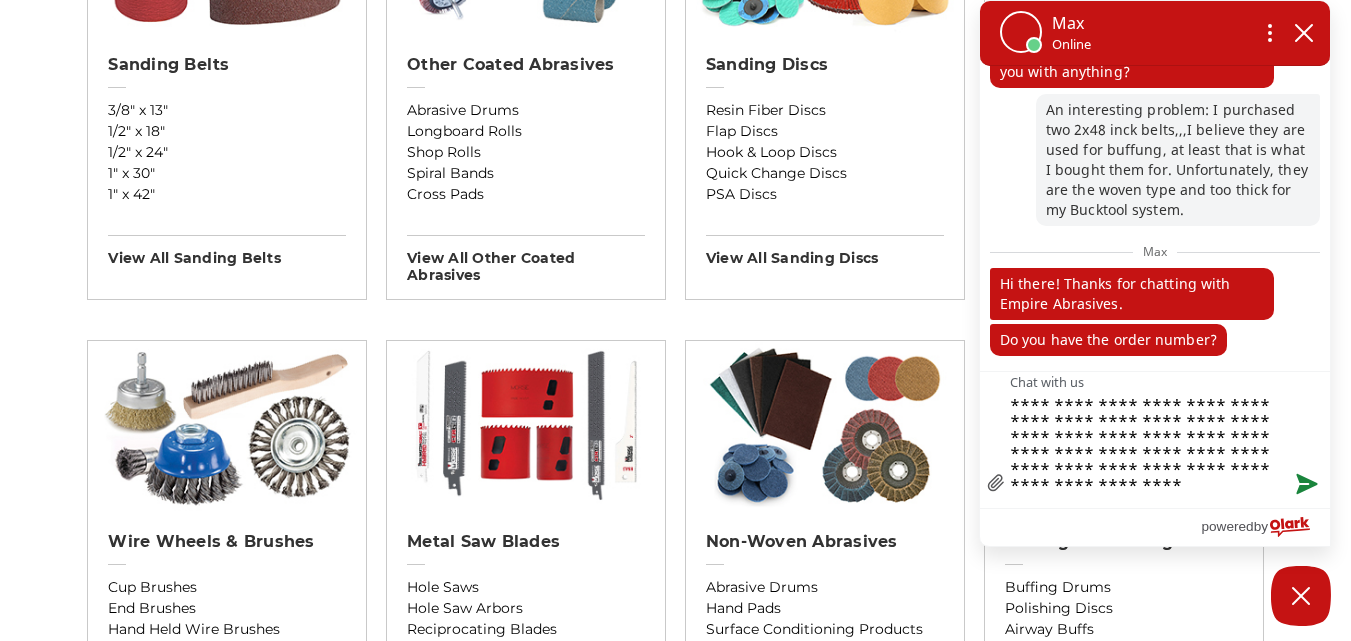 click on "**********" at bounding box center (1155, 440) 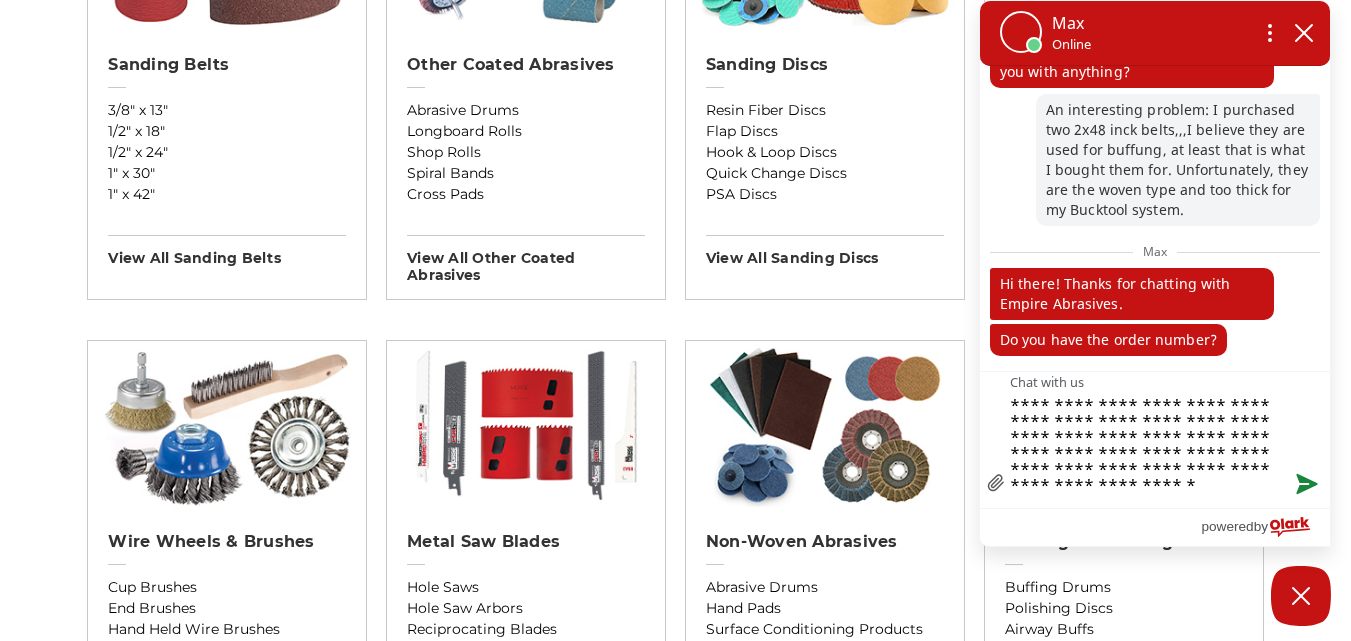 click on "**********" at bounding box center [1155, 440] 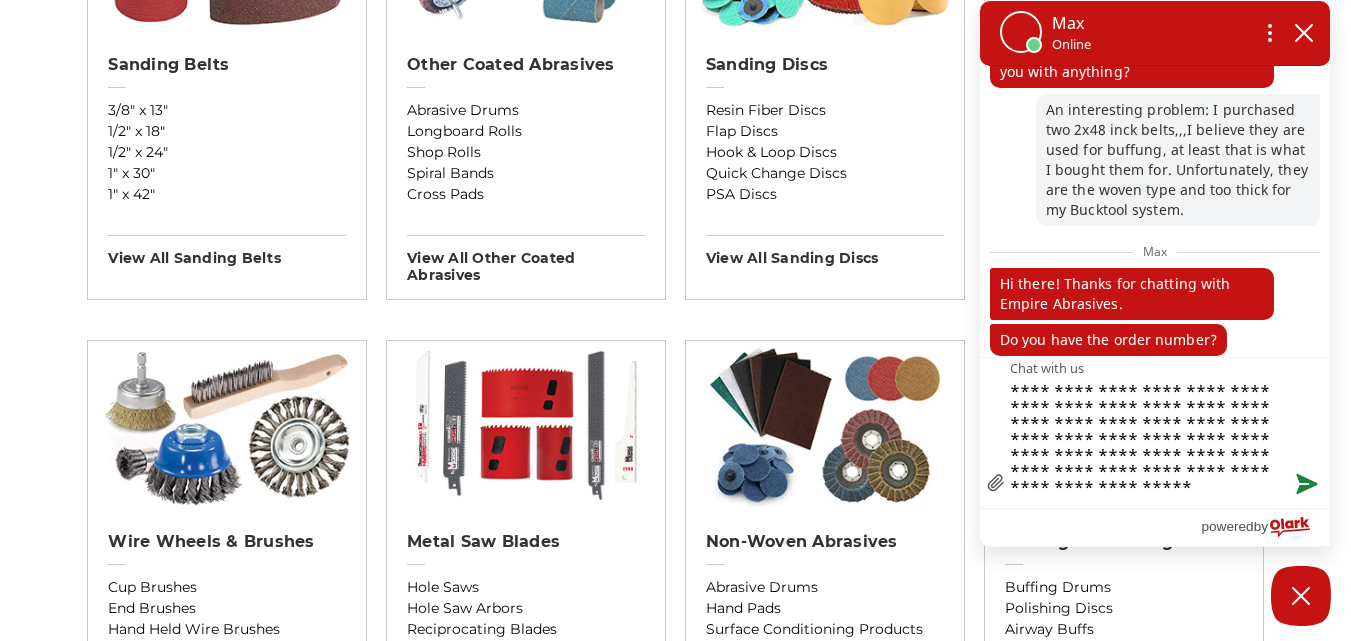 scroll, scrollTop: 2, scrollLeft: 0, axis: vertical 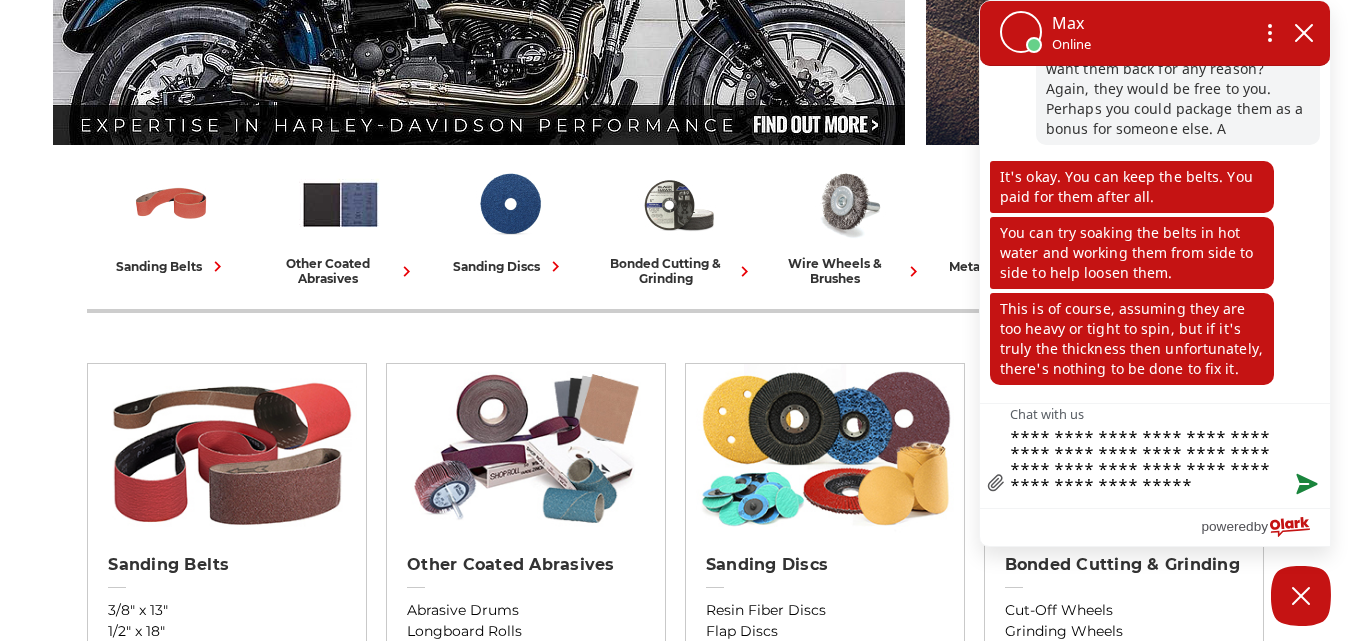 click on "**********" at bounding box center [1155, 456] 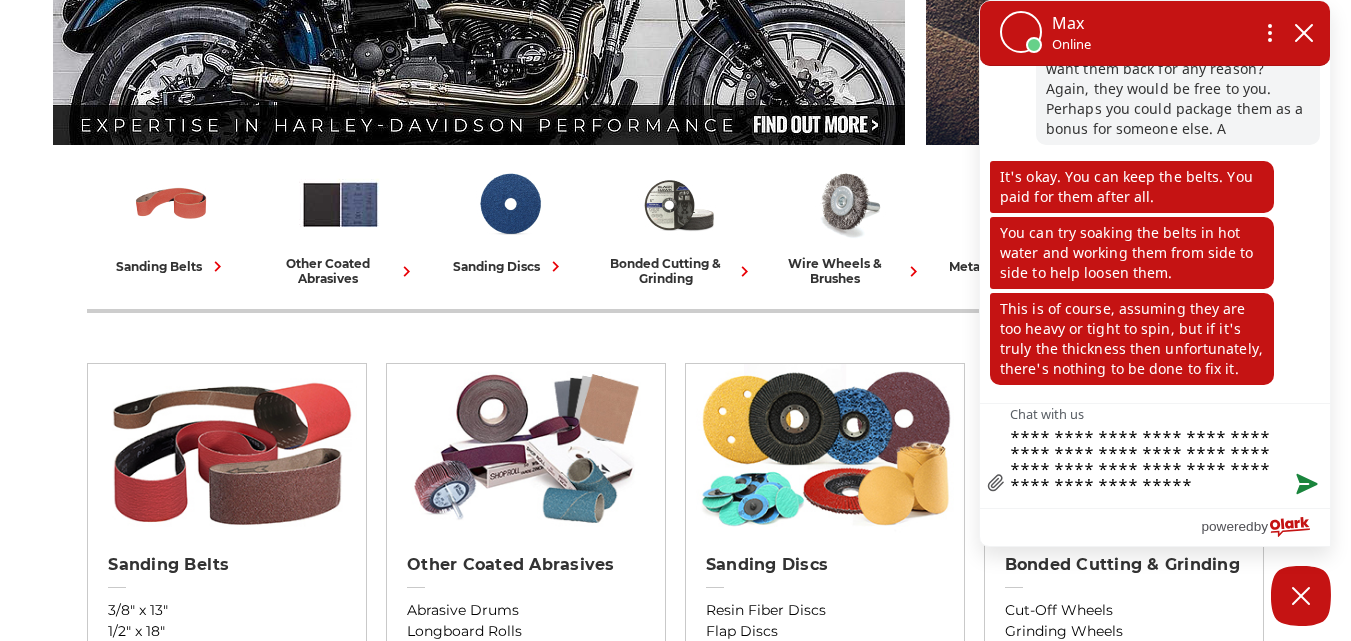 click on "**********" at bounding box center [1155, 456] 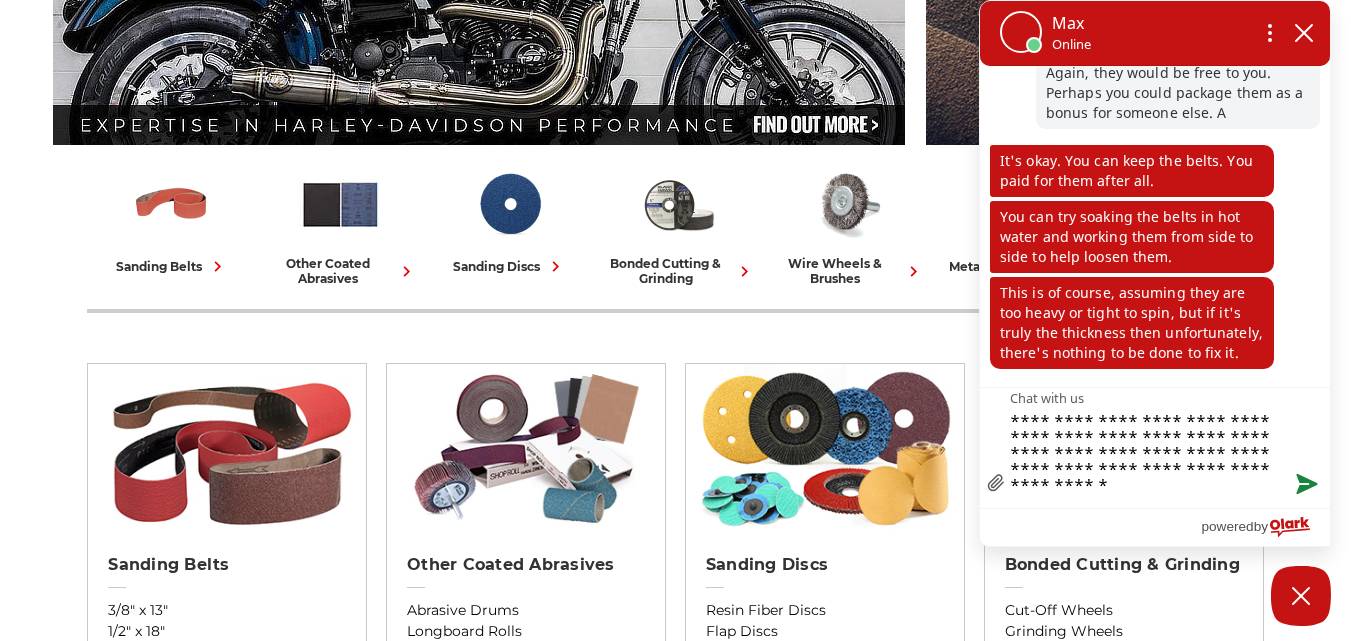 scroll, scrollTop: 0, scrollLeft: 0, axis: both 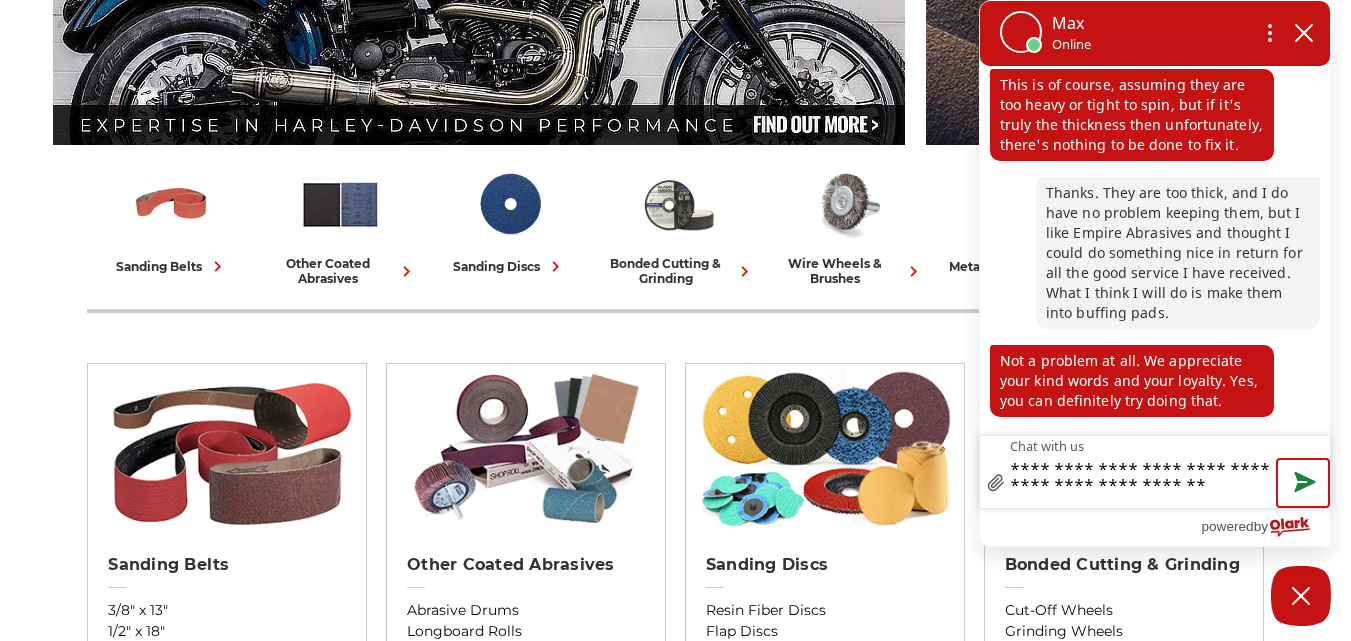 click at bounding box center (1303, 483) 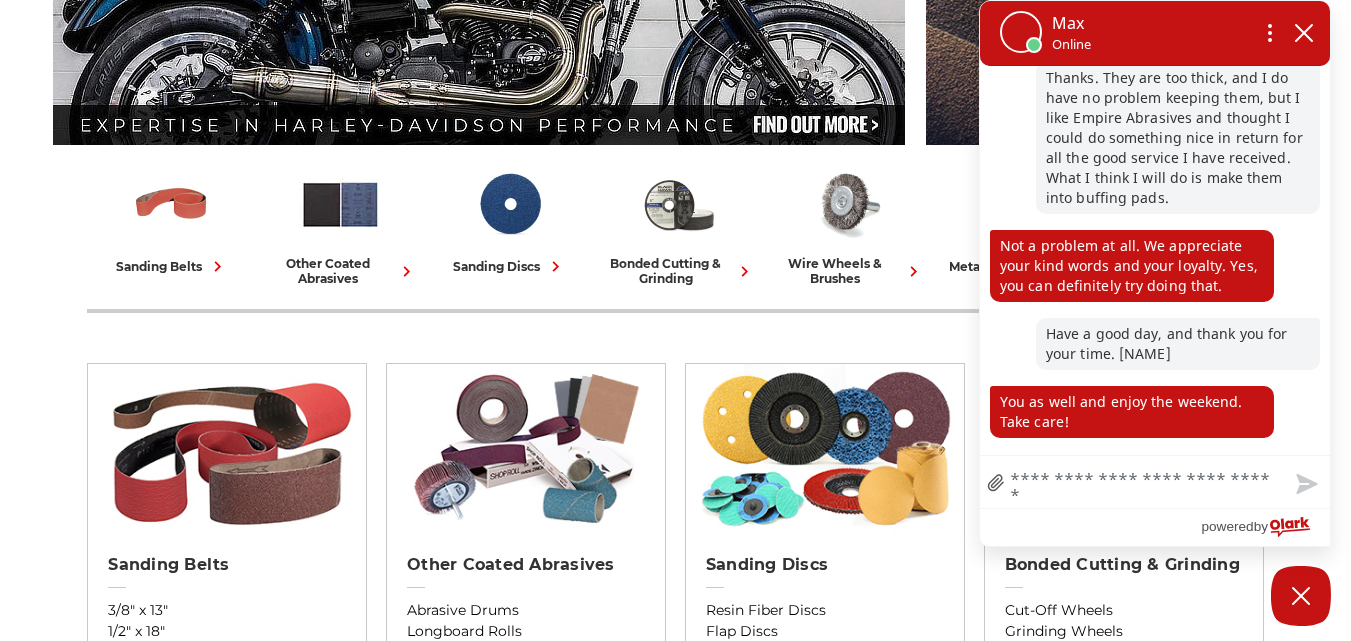 scroll, scrollTop: 796, scrollLeft: 0, axis: vertical 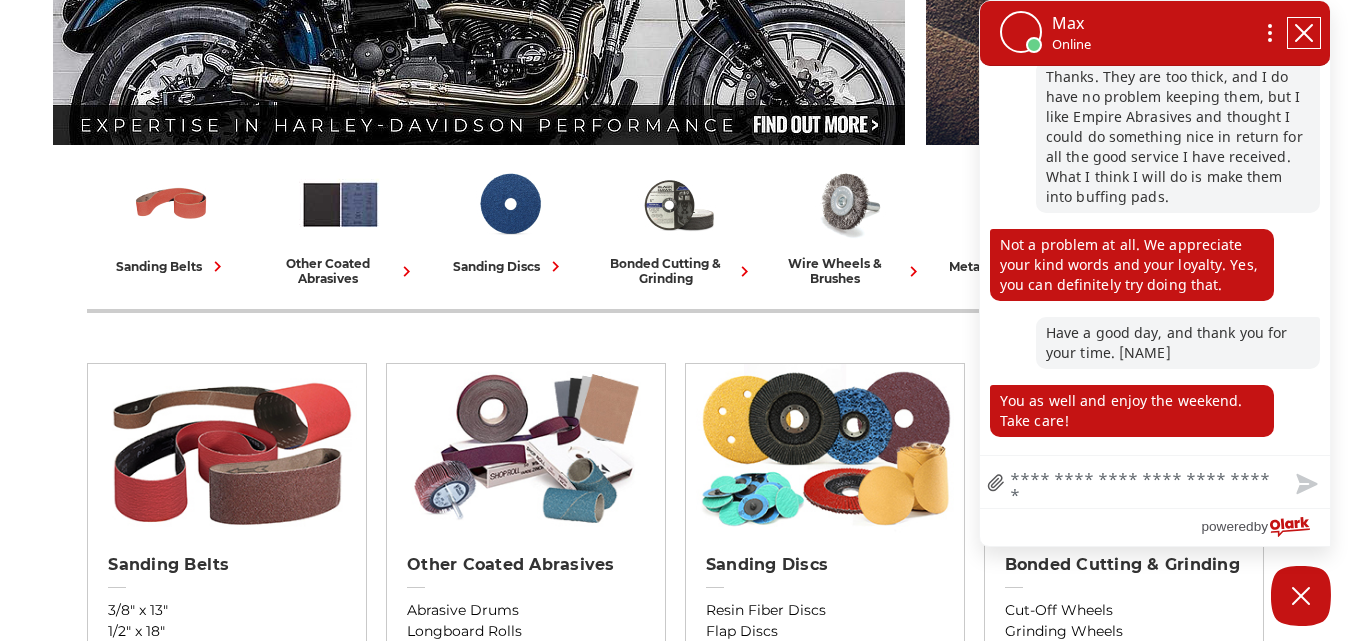 click 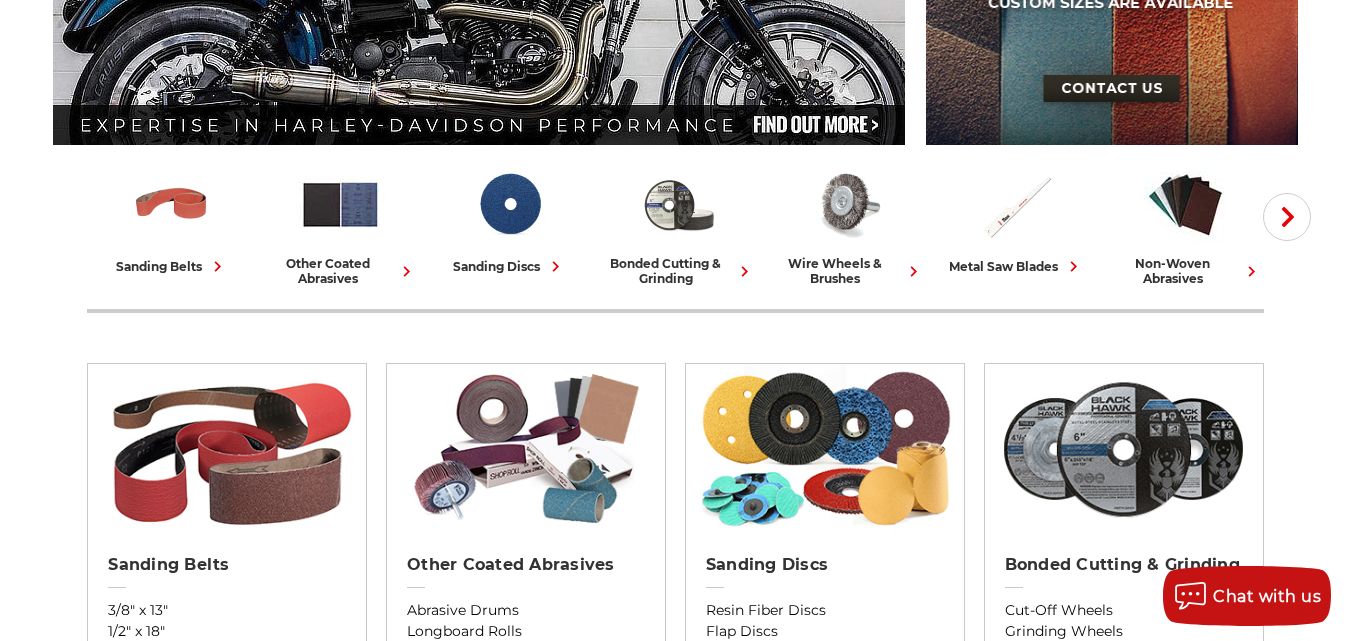 scroll, scrollTop: 679, scrollLeft: 0, axis: vertical 